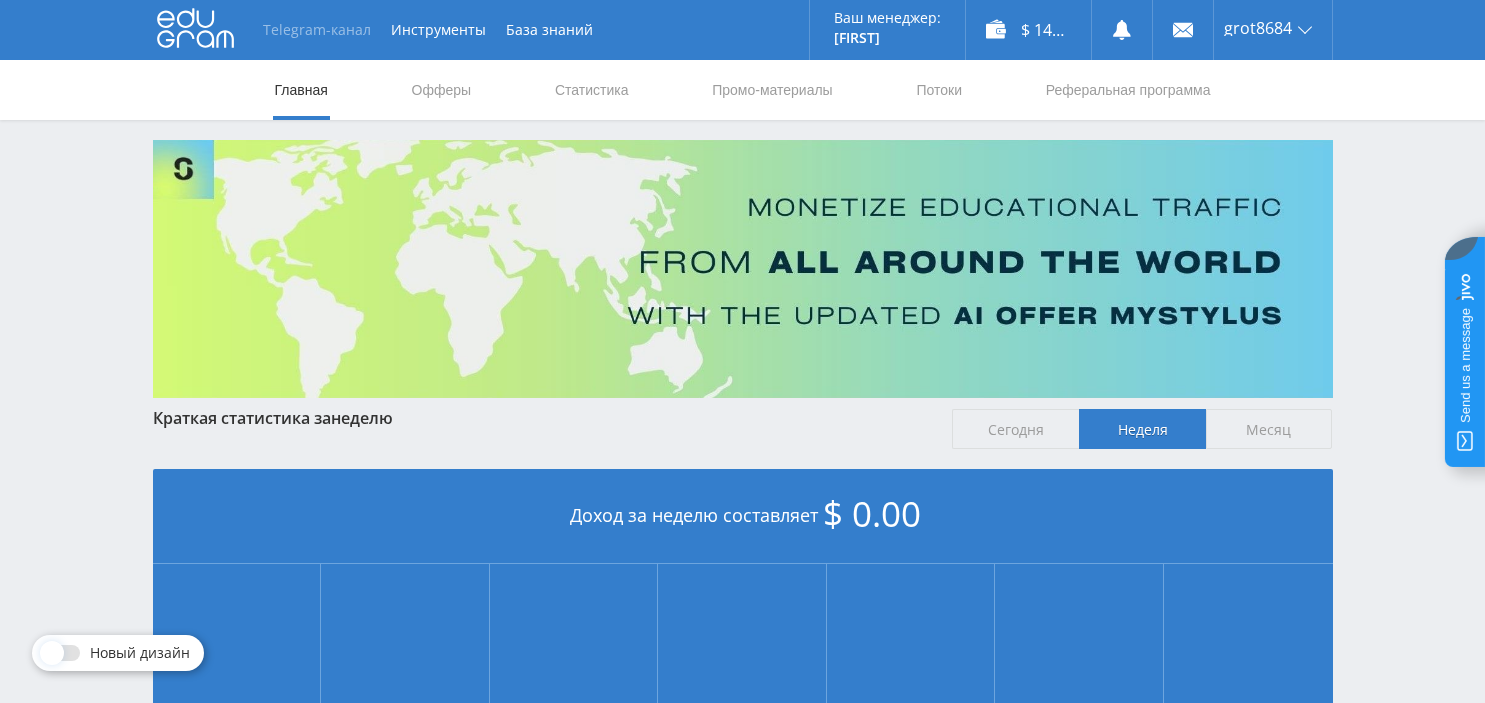 scroll, scrollTop: 0, scrollLeft: 0, axis: both 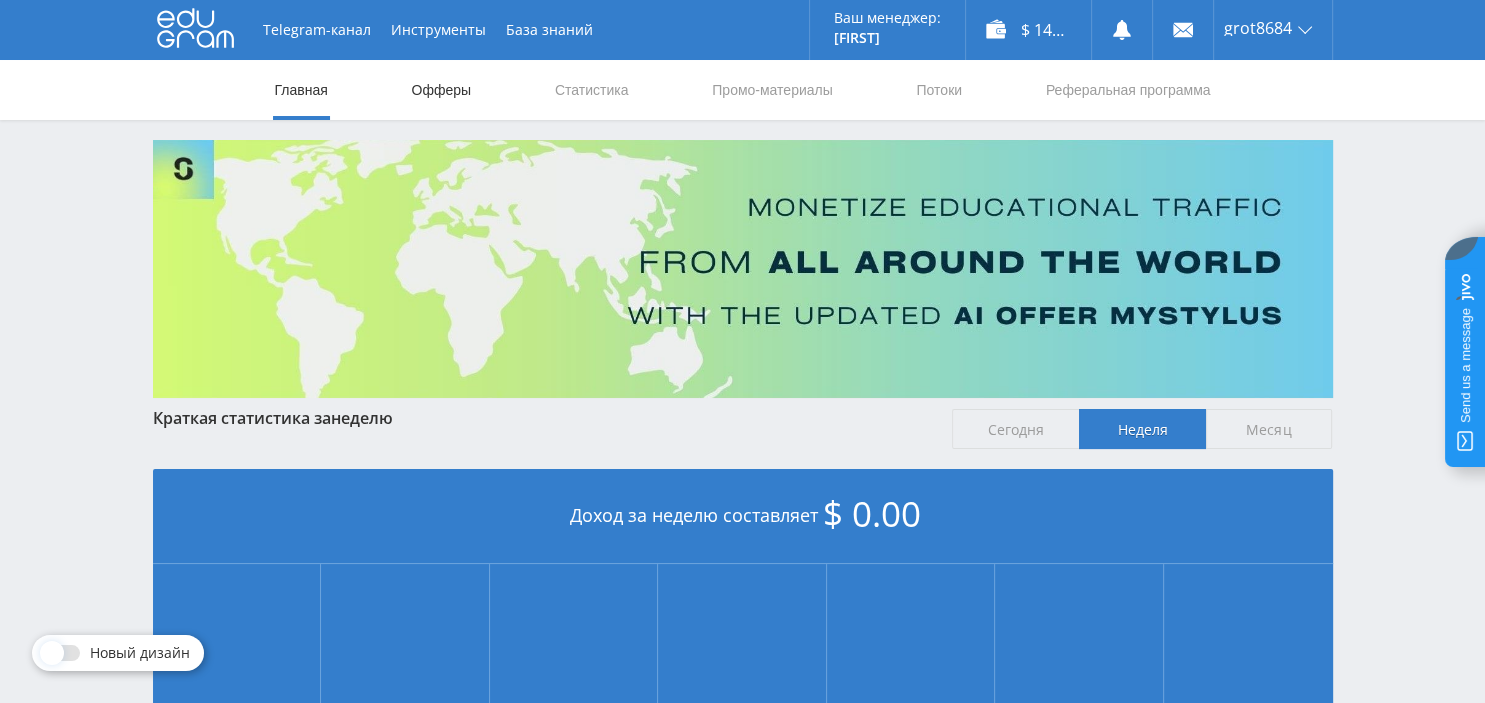 click on "Офферы" at bounding box center [442, 90] 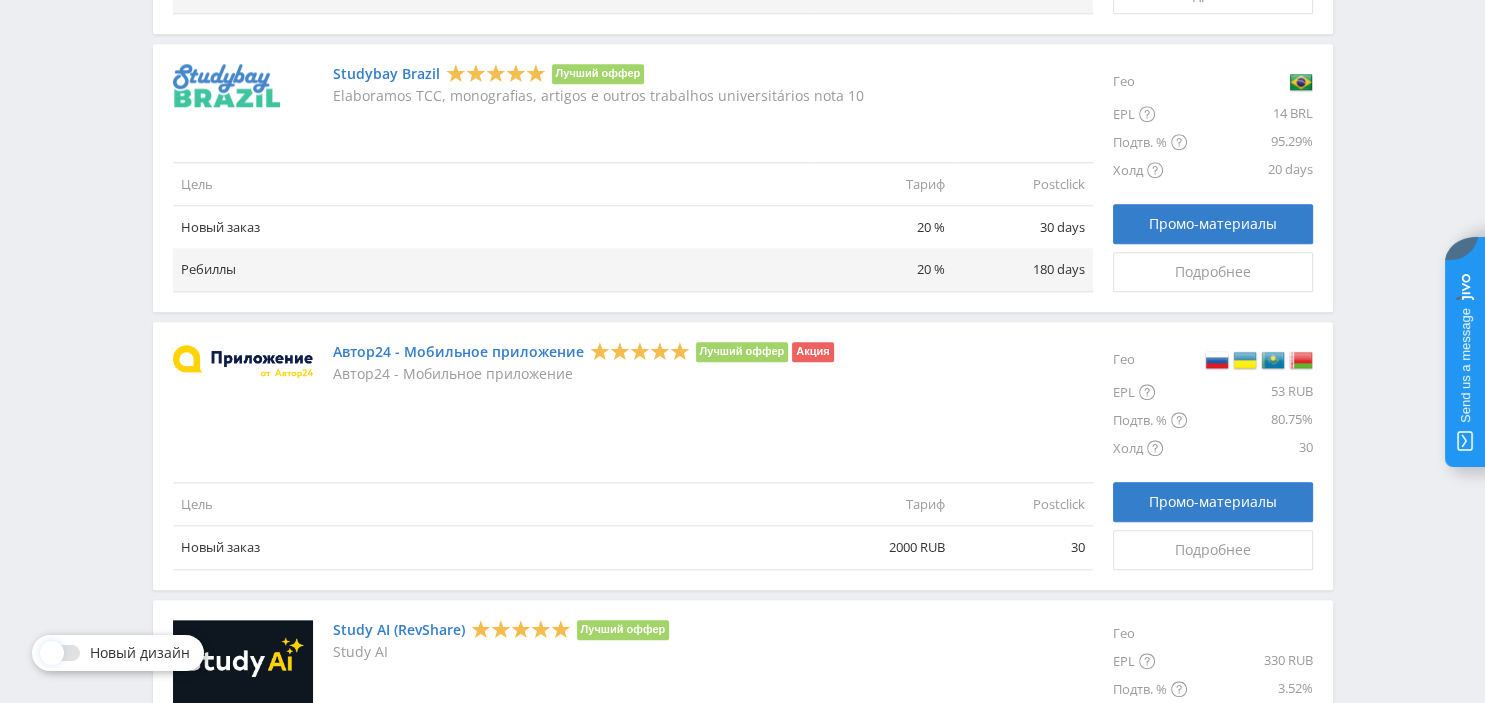 scroll, scrollTop: 2395, scrollLeft: 0, axis: vertical 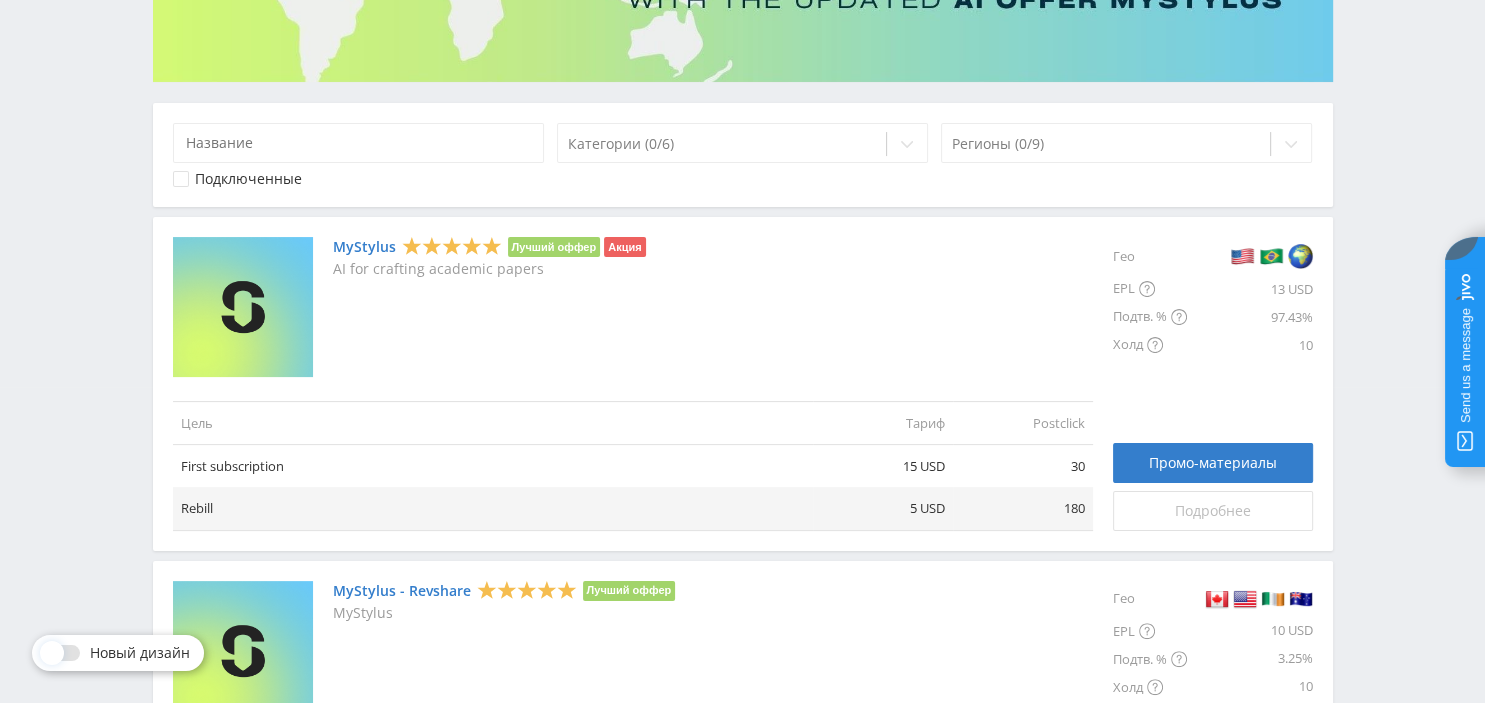 click on "Подробнее" at bounding box center (1213, 511) 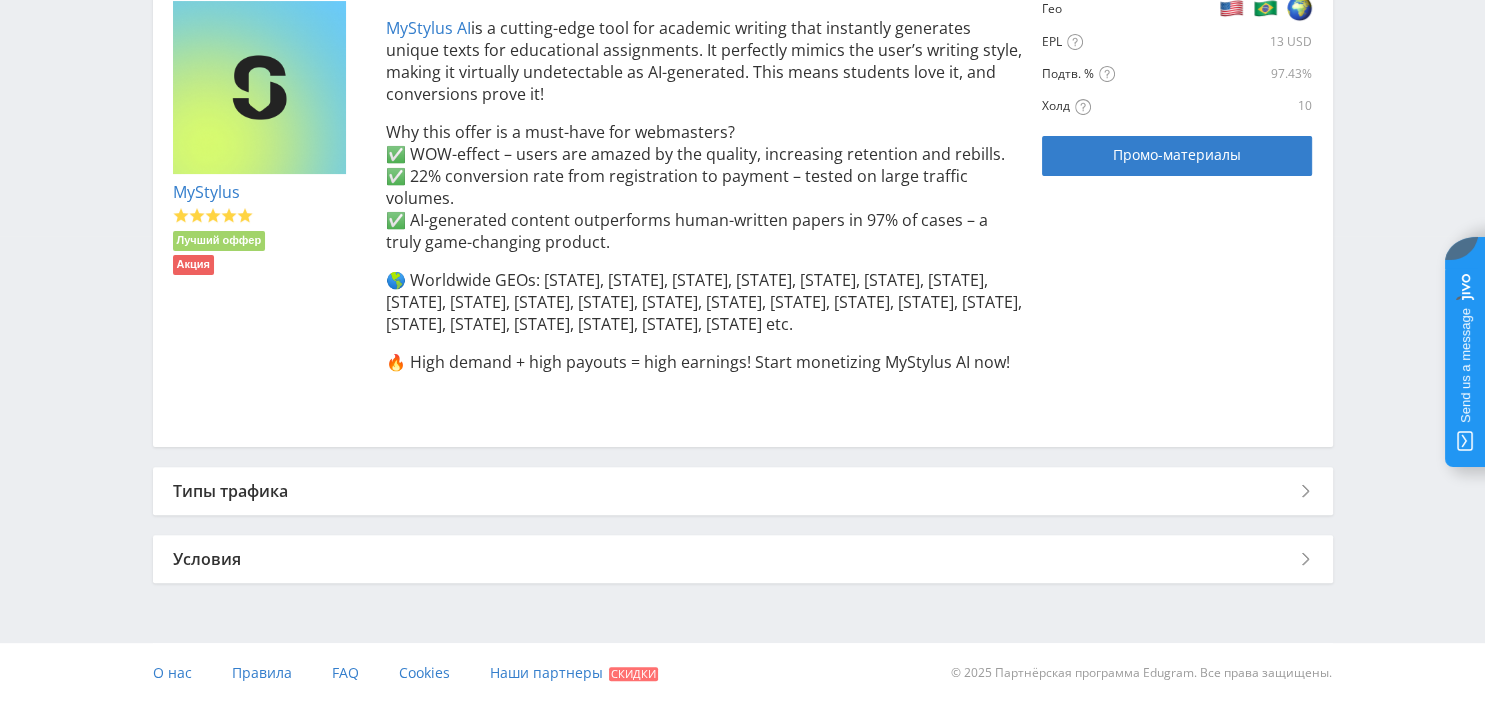 scroll, scrollTop: 278, scrollLeft: 0, axis: vertical 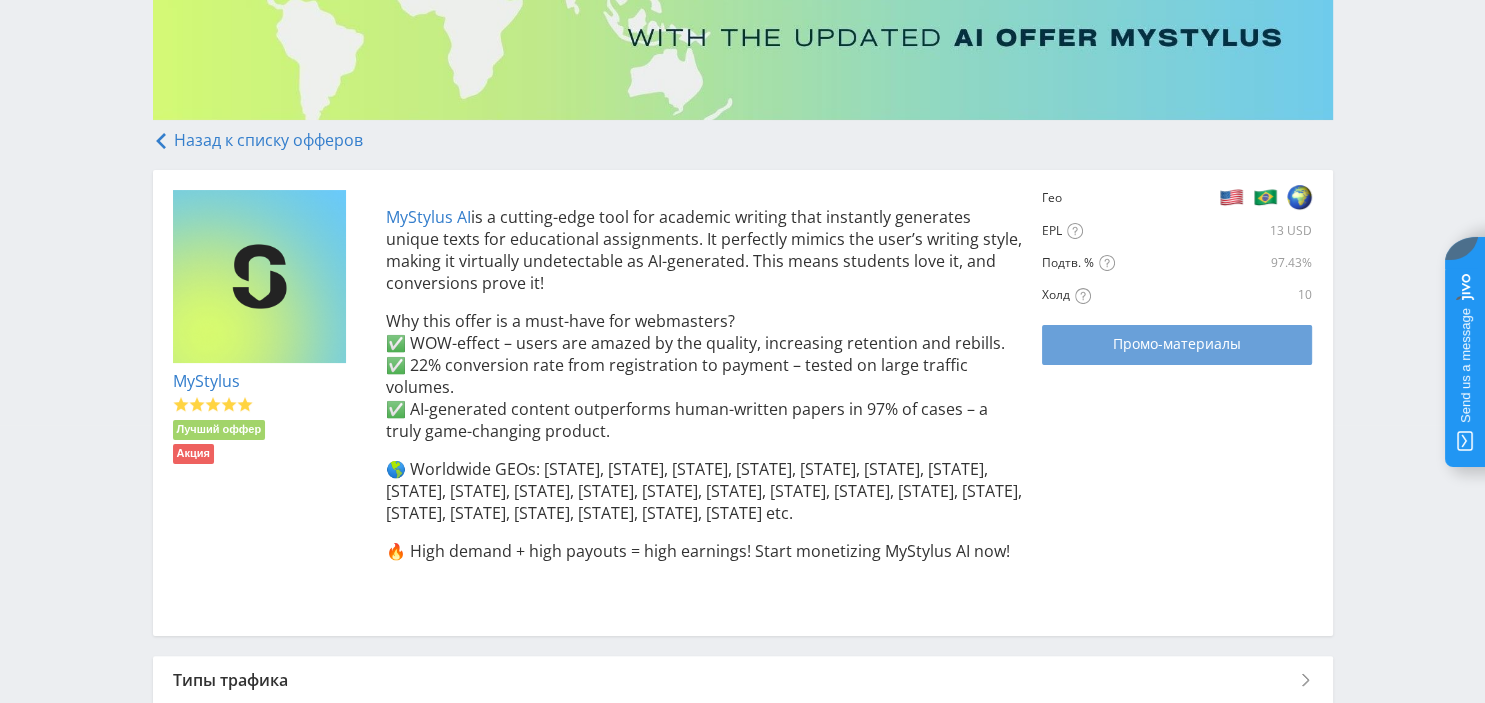 click on "Промо-материалы" at bounding box center (1177, 344) 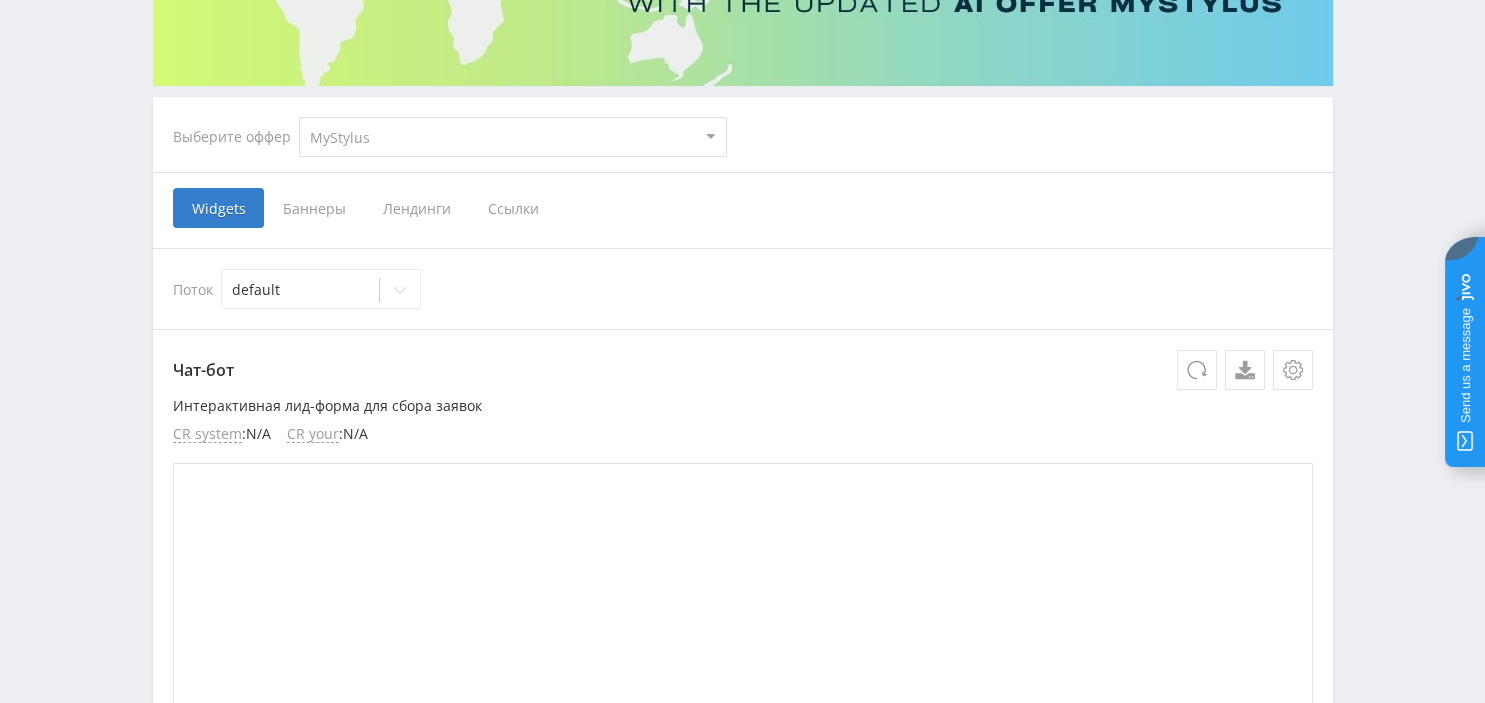 scroll, scrollTop: 316, scrollLeft: 0, axis: vertical 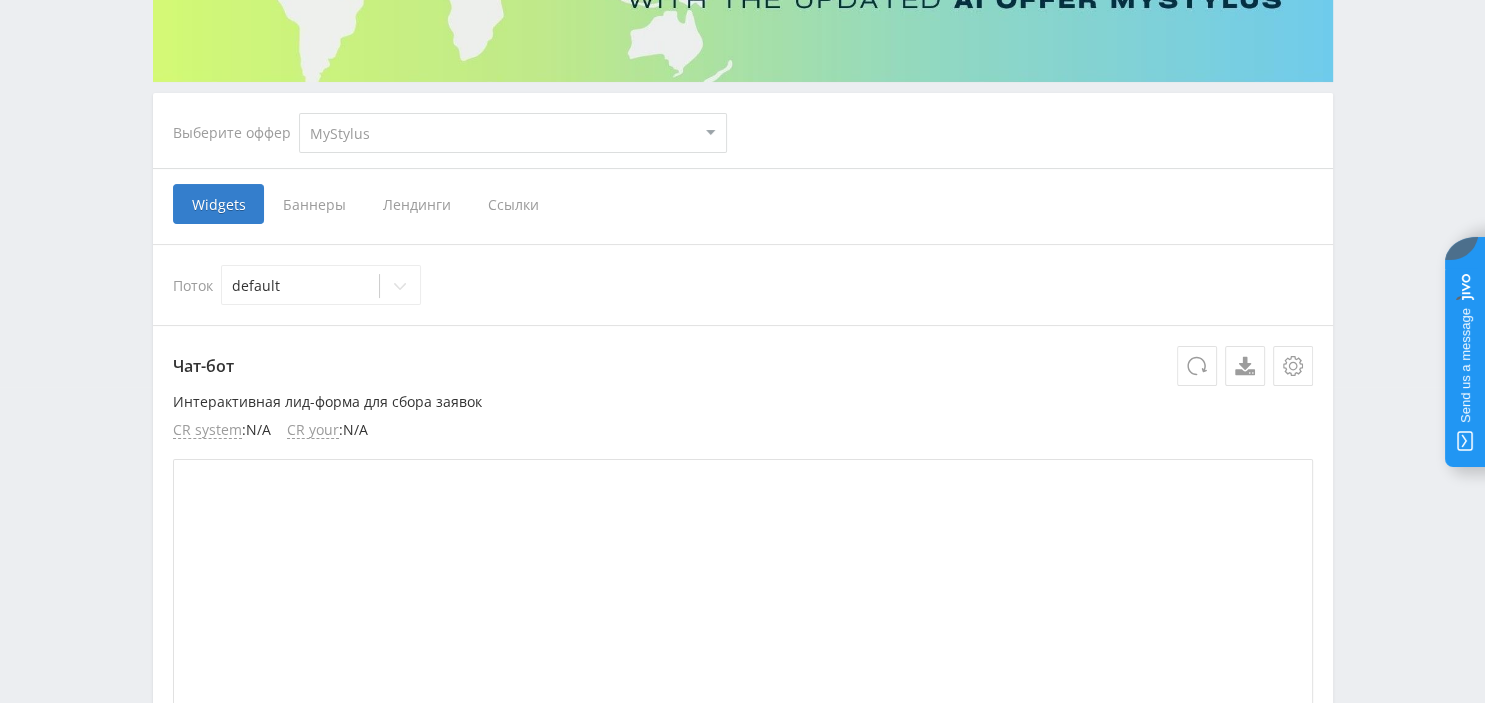 click on "Ссылки" at bounding box center (513, 204) 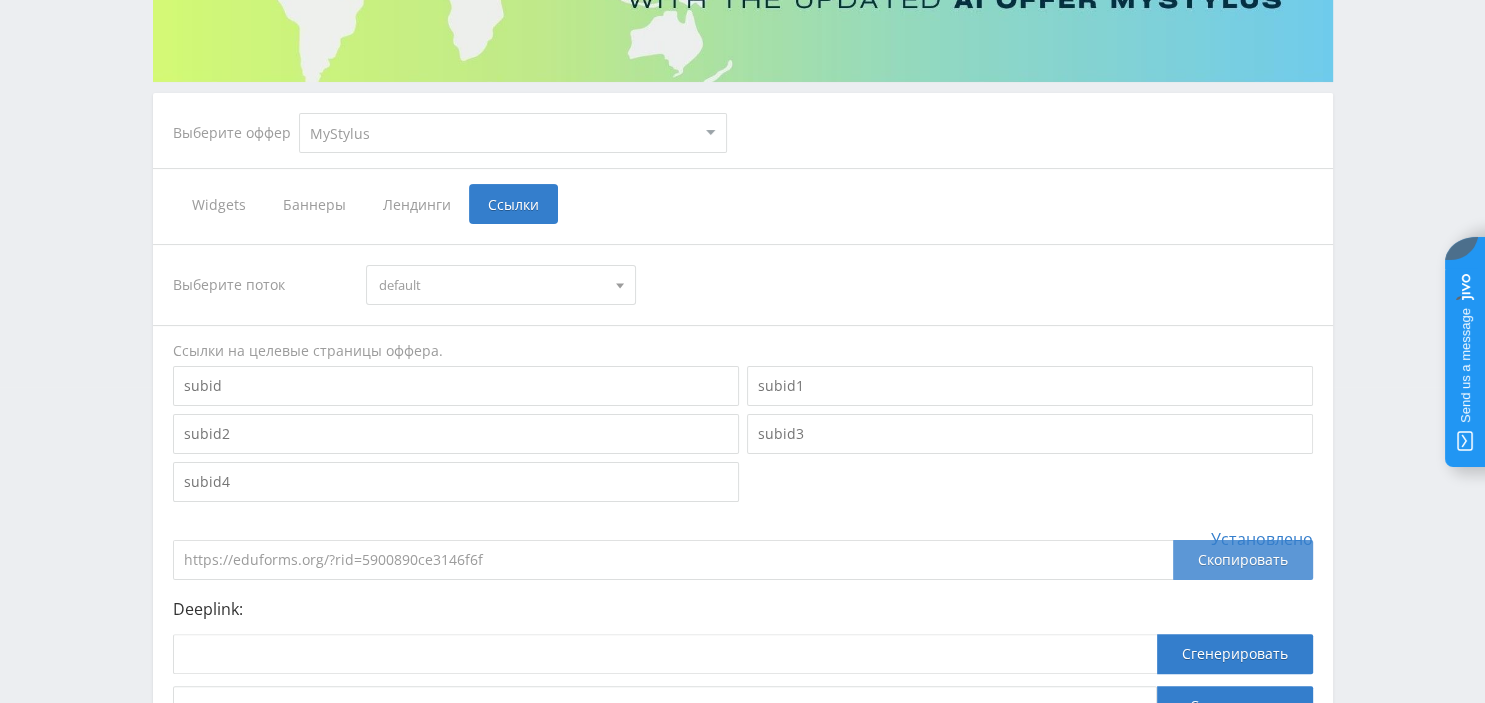 click on "Скопировать" at bounding box center [1243, 560] 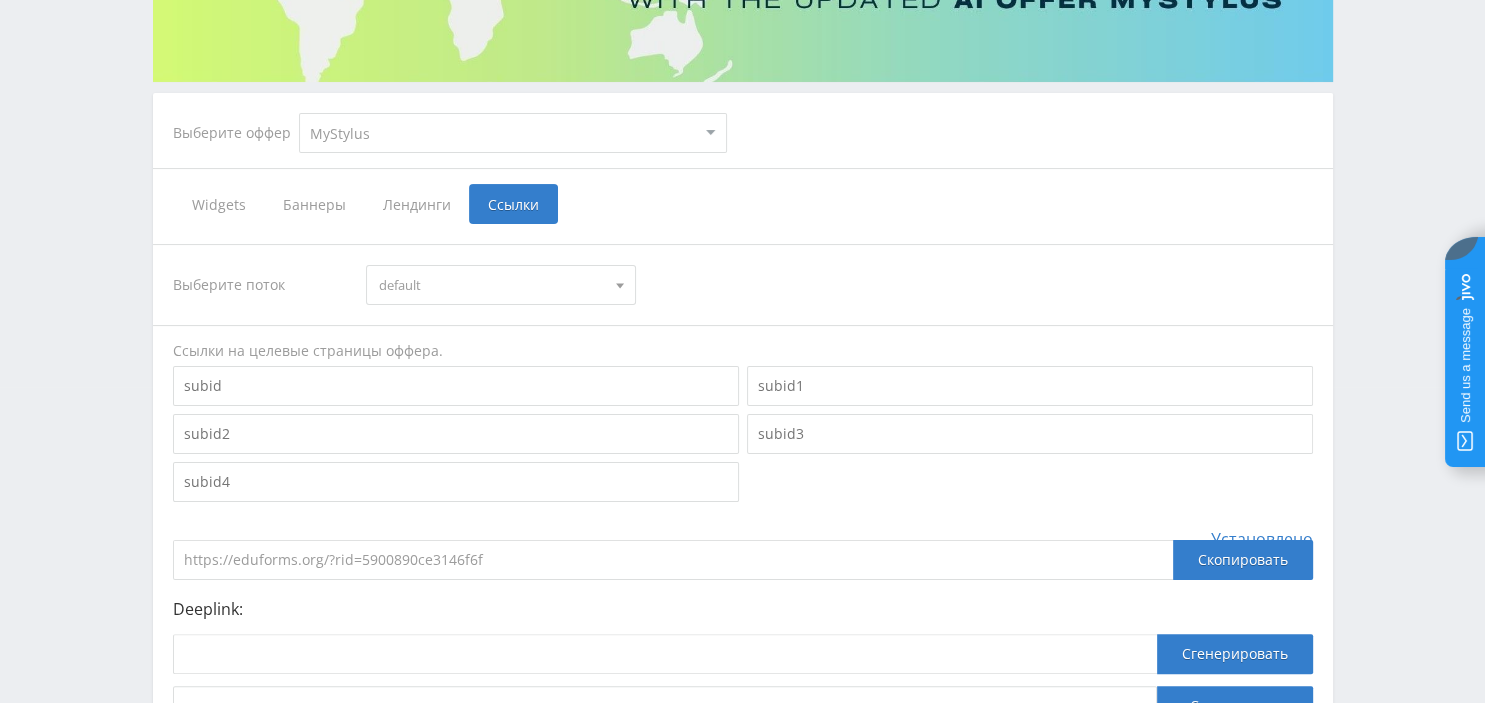 click on "default" at bounding box center (492, 285) 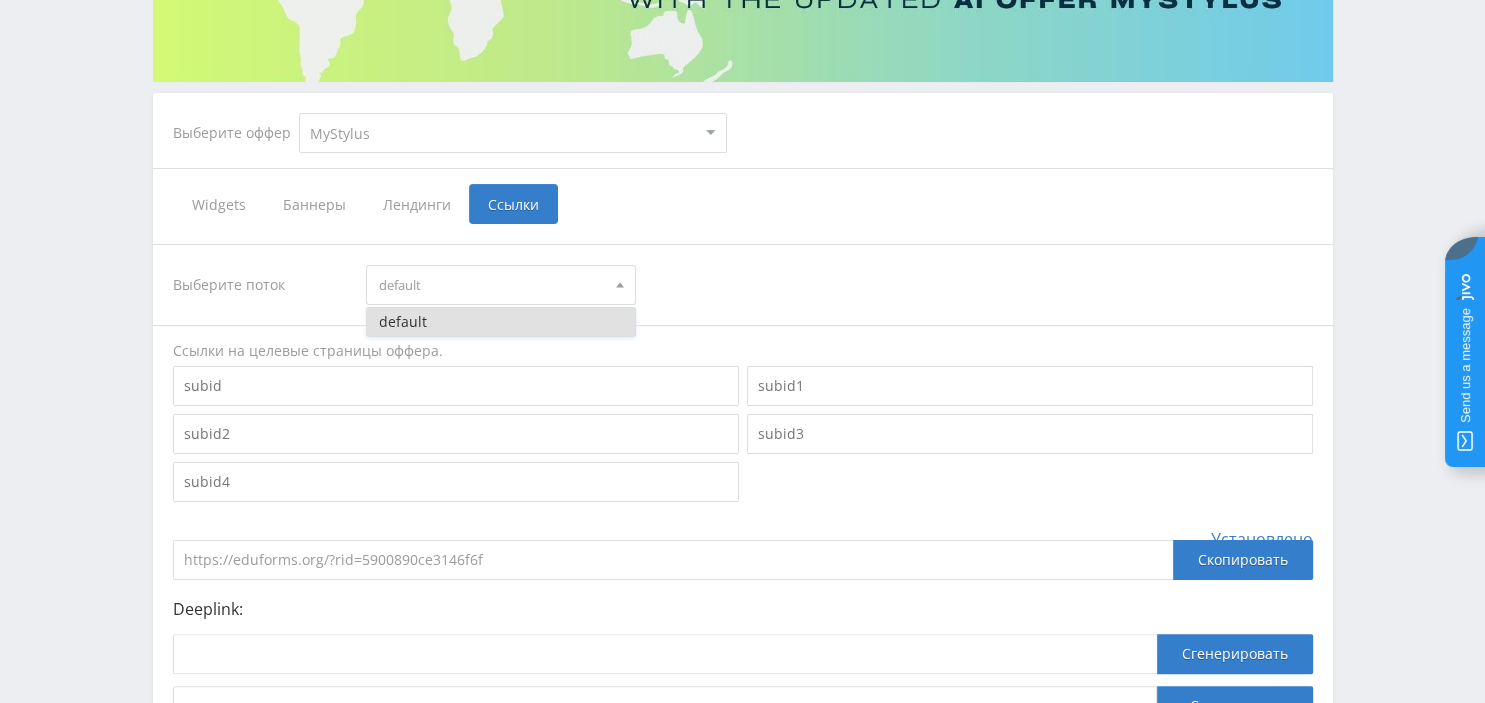 click on "default" at bounding box center [492, 285] 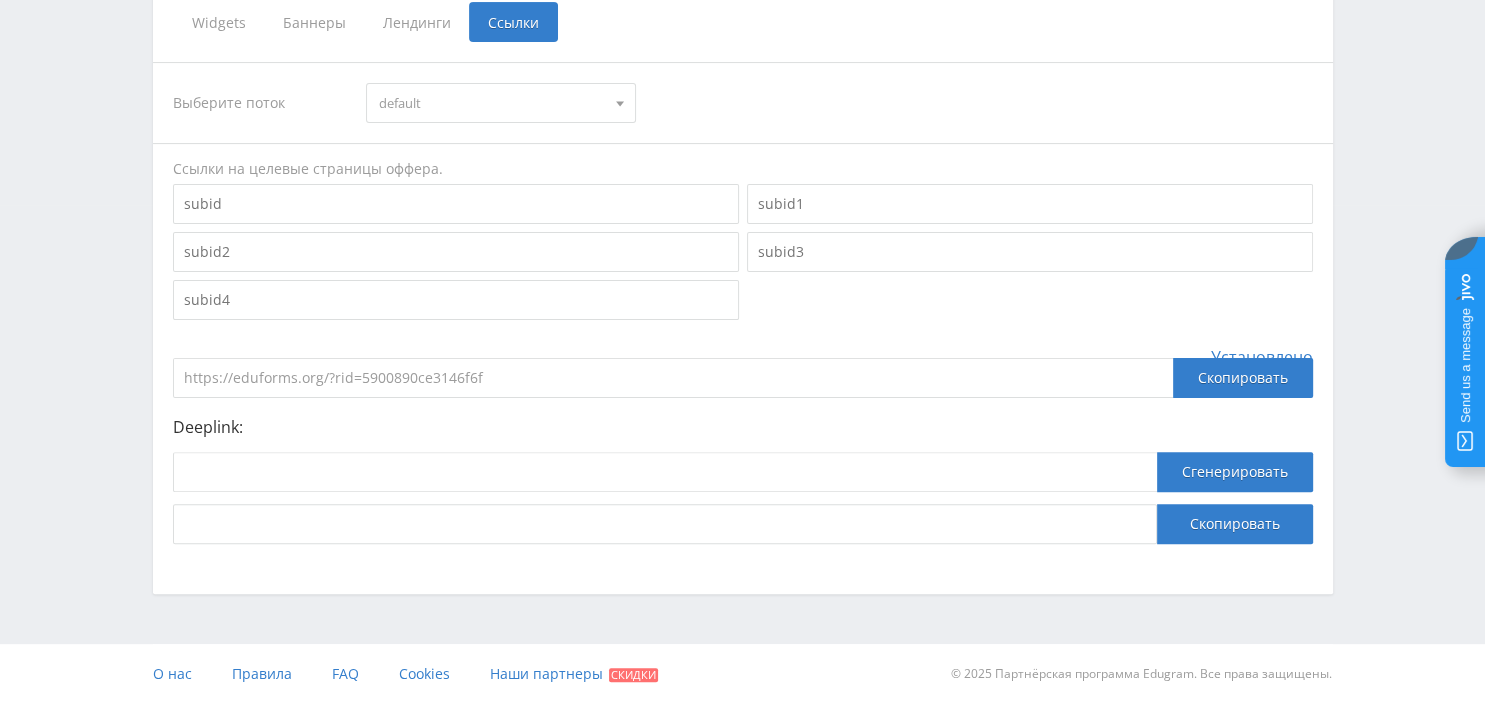 scroll, scrollTop: 392, scrollLeft: 0, axis: vertical 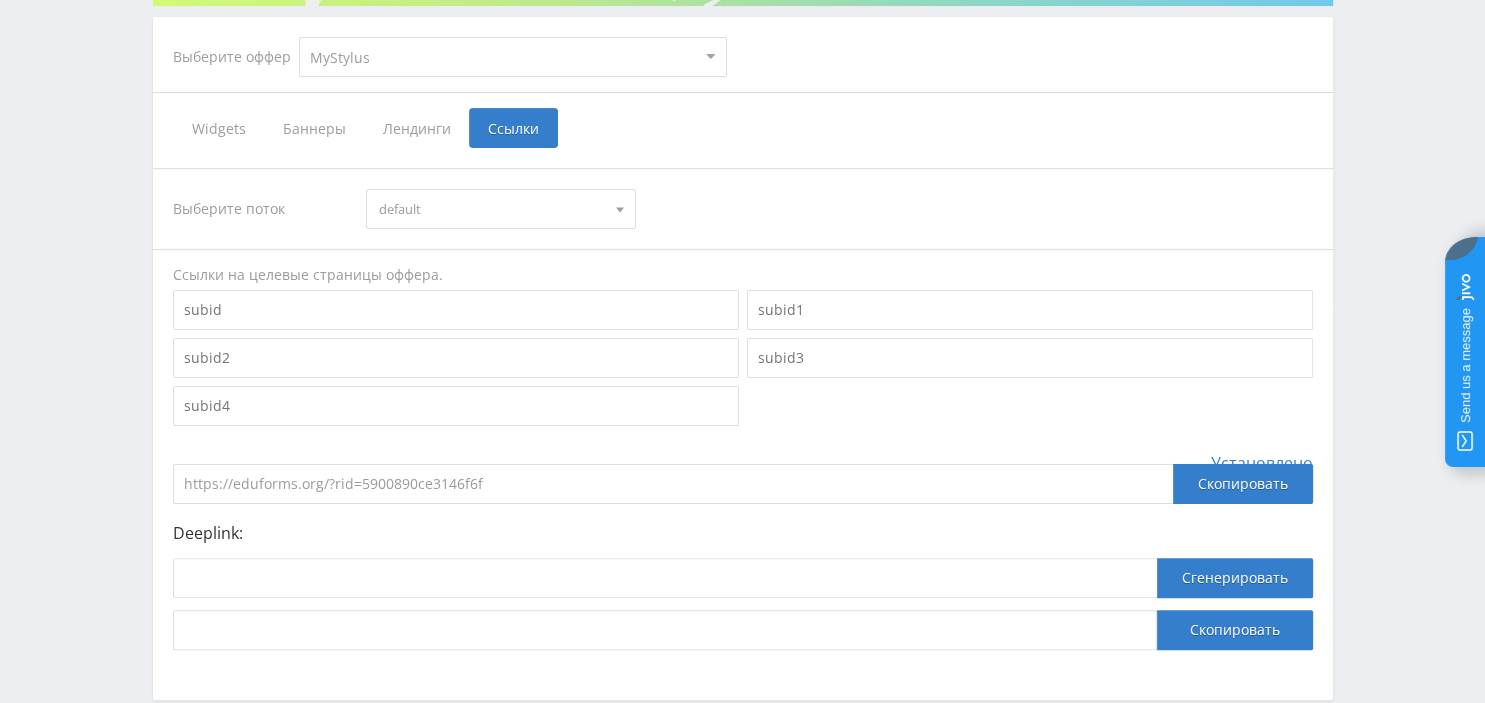 click on "Лендинги" at bounding box center [416, 128] 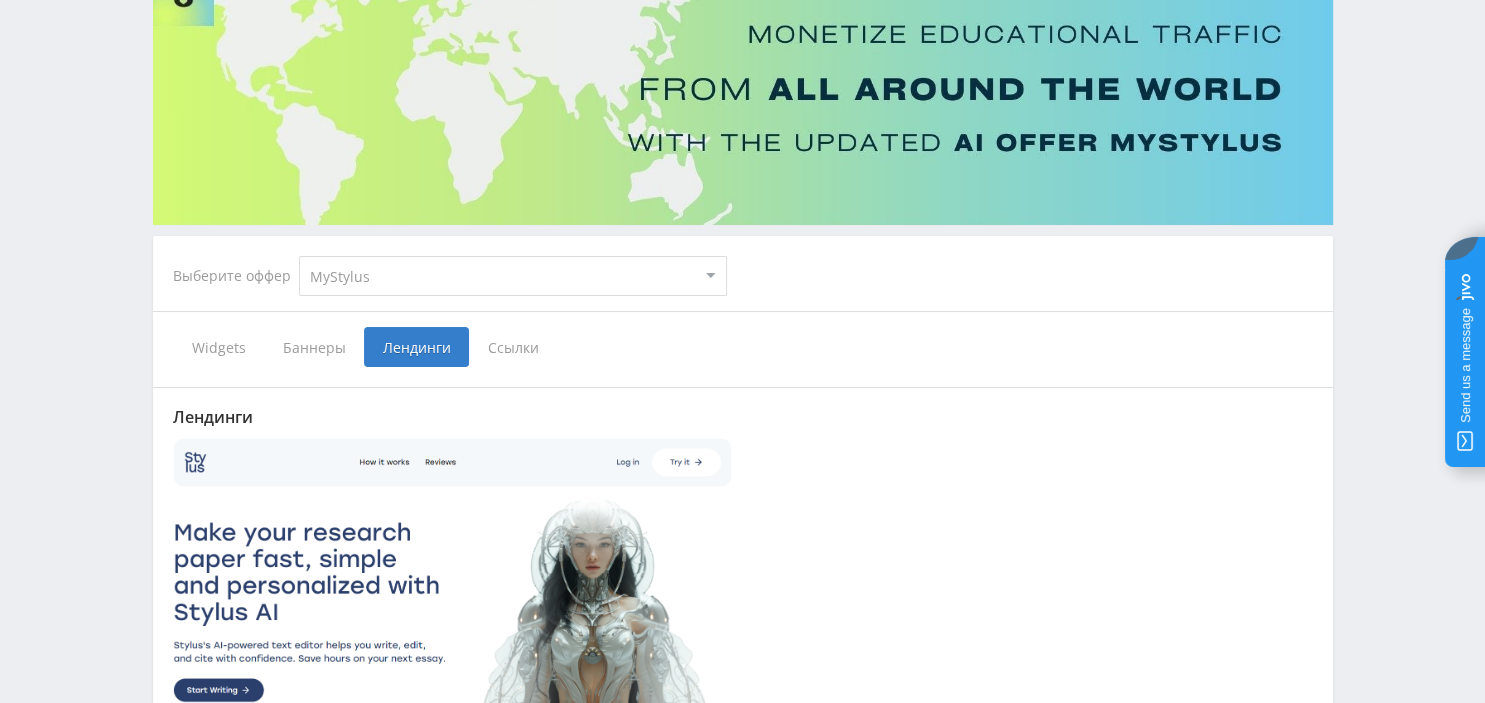 click at bounding box center (743, 96) 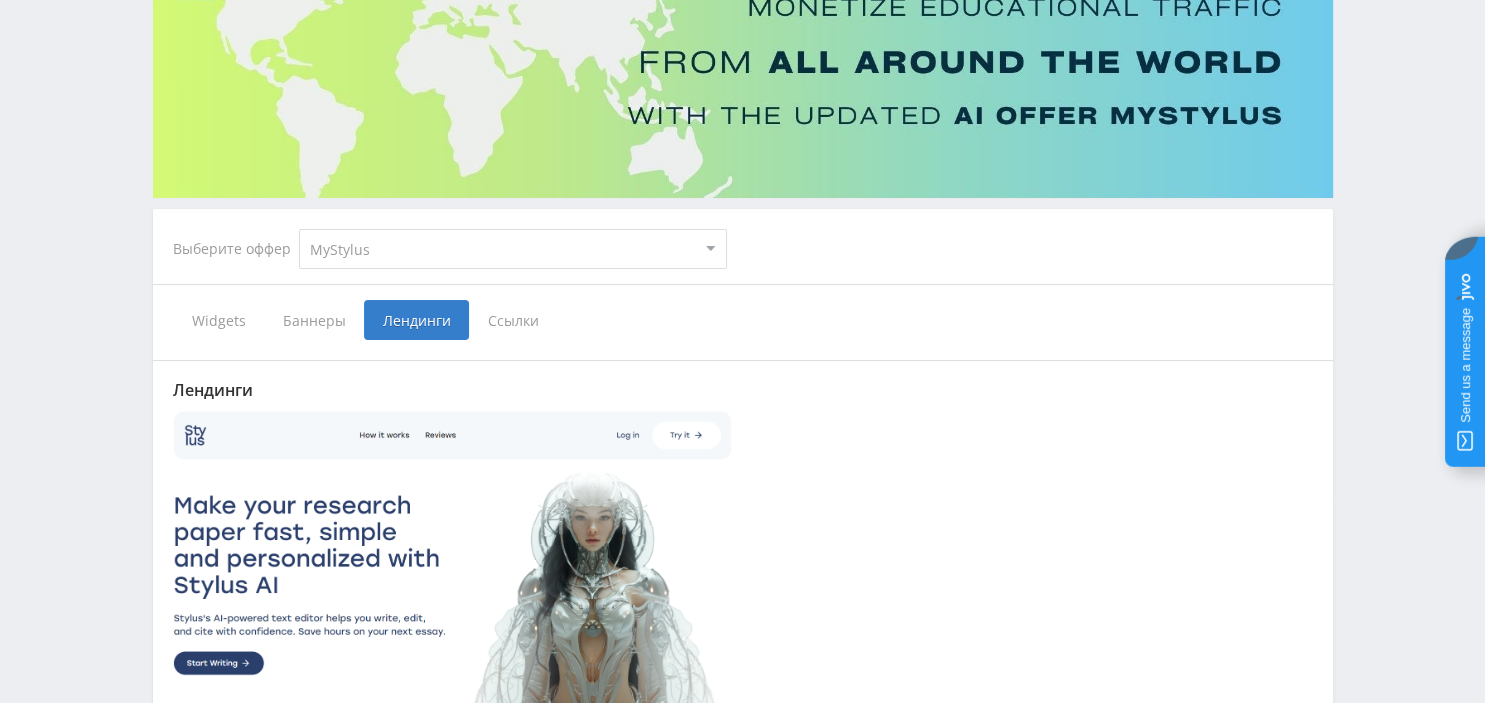 scroll, scrollTop: 51, scrollLeft: 0, axis: vertical 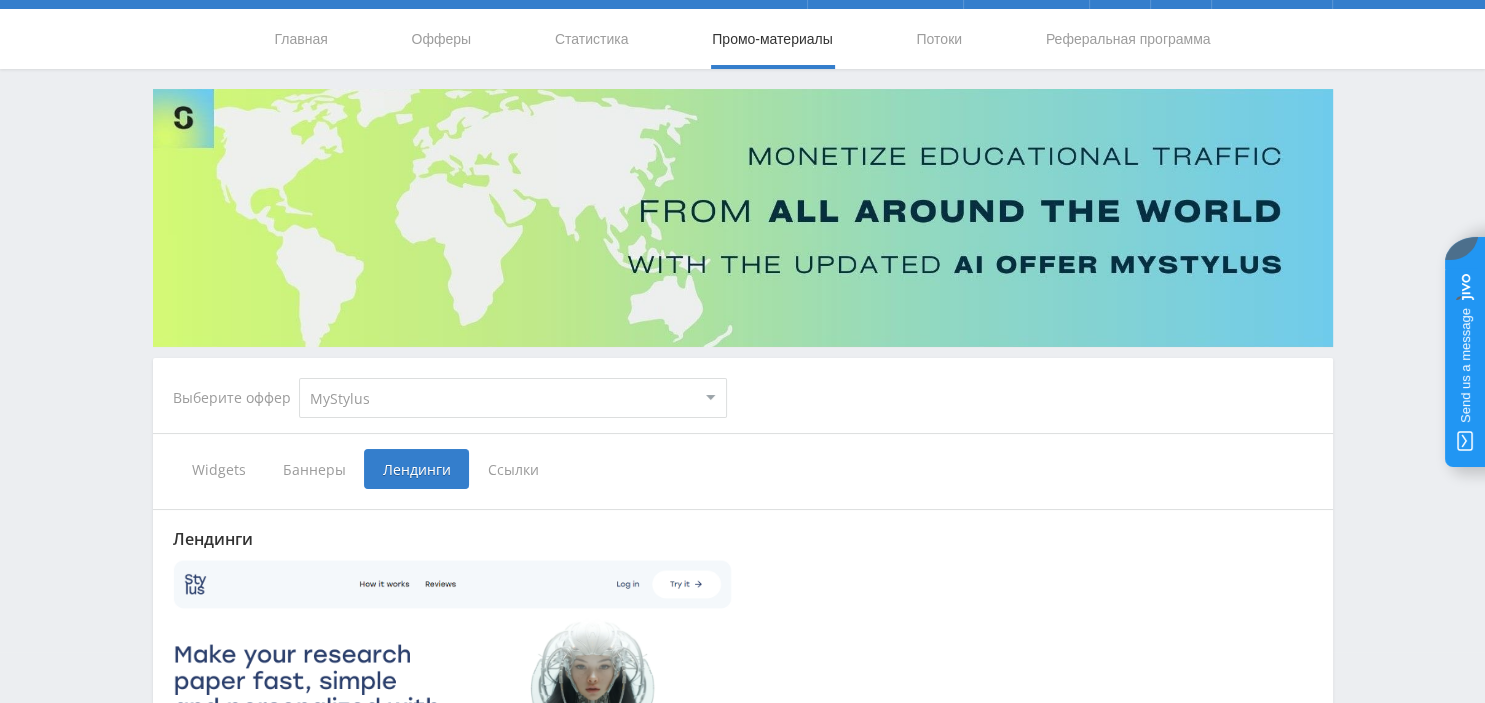 click on "Баннеры" at bounding box center [314, 469] 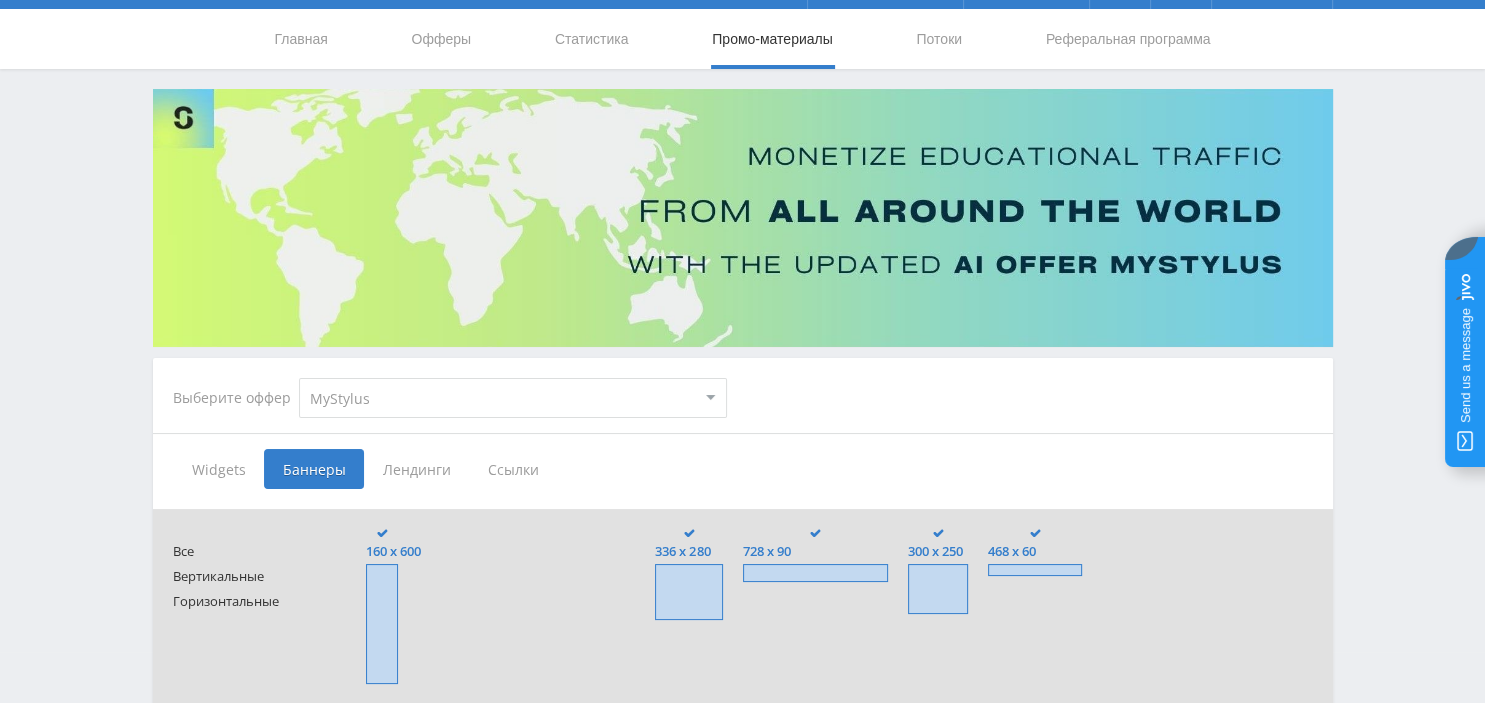 click on "Ссылки" at bounding box center [513, 469] 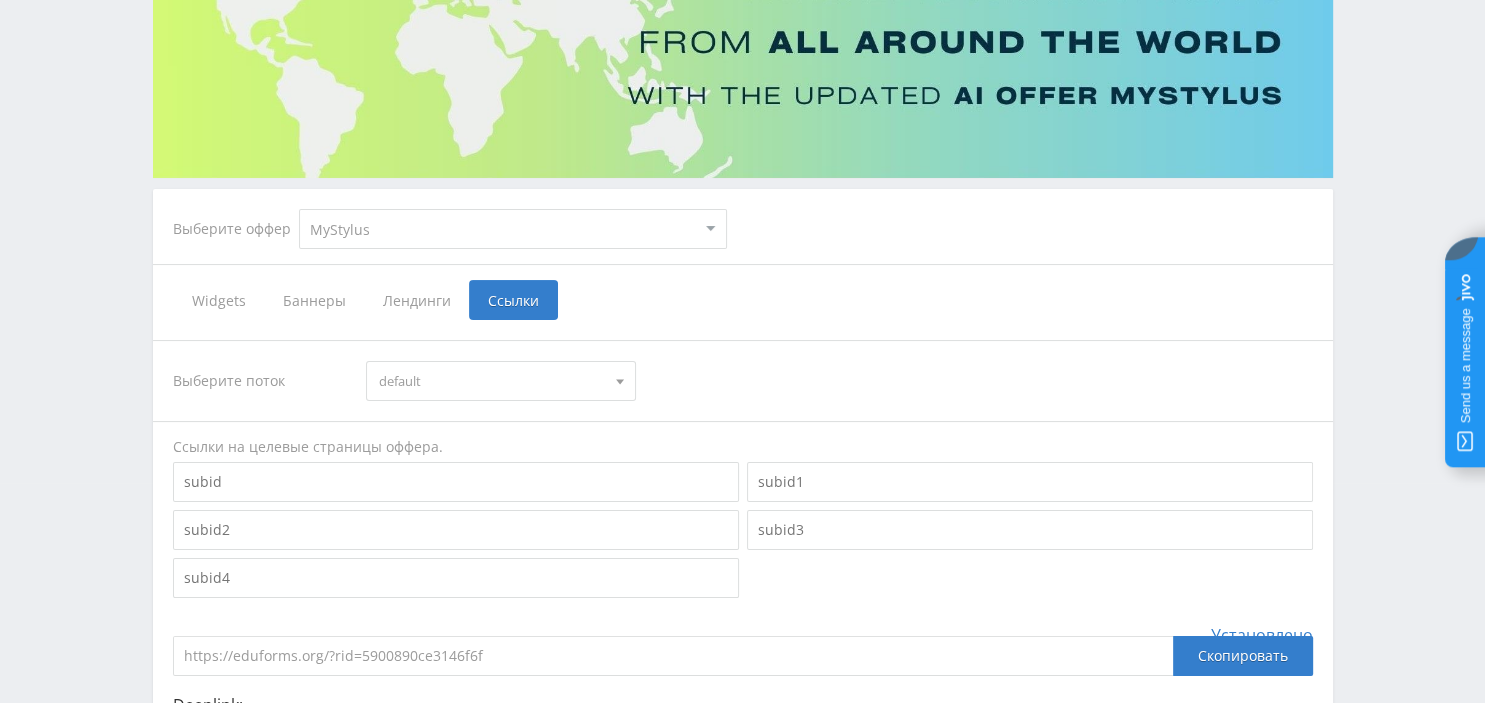 scroll, scrollTop: 262, scrollLeft: 0, axis: vertical 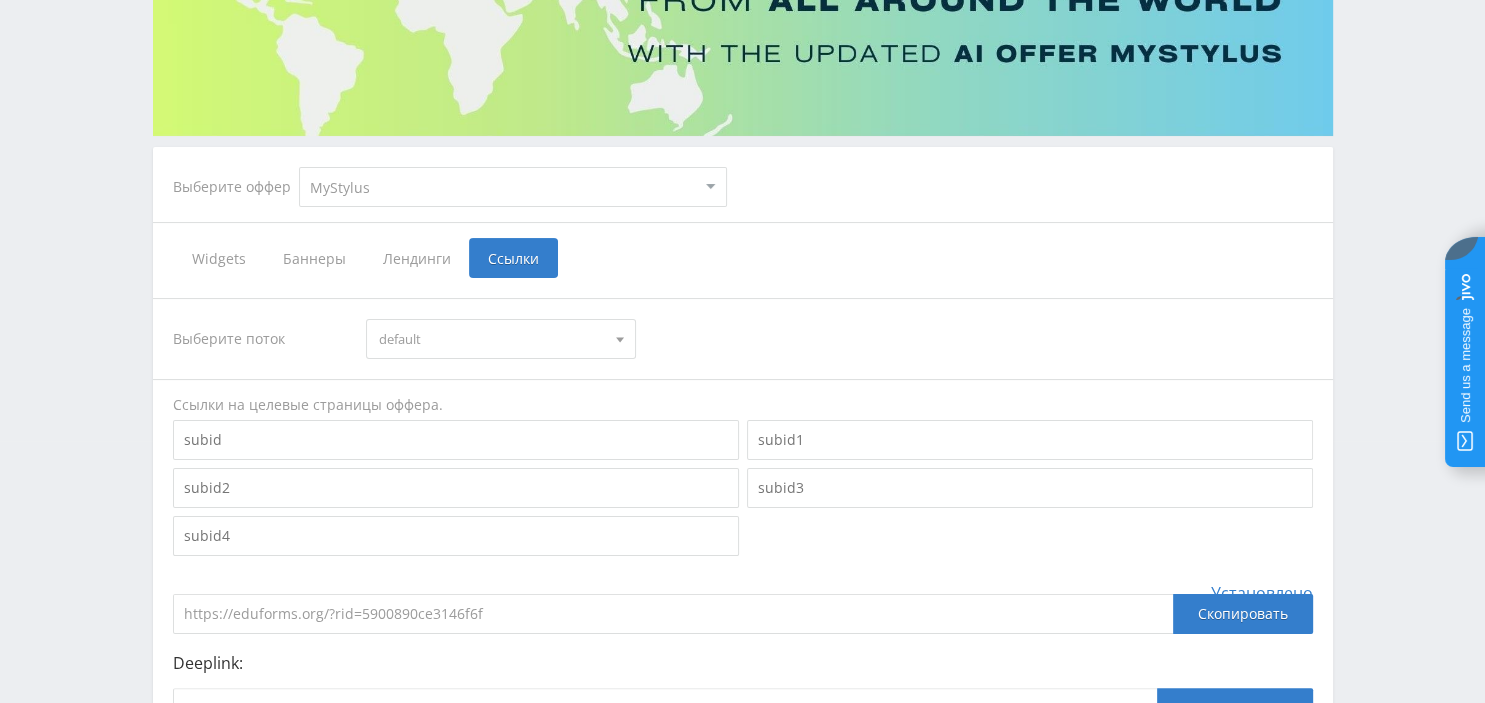 click on "default" at bounding box center (492, 339) 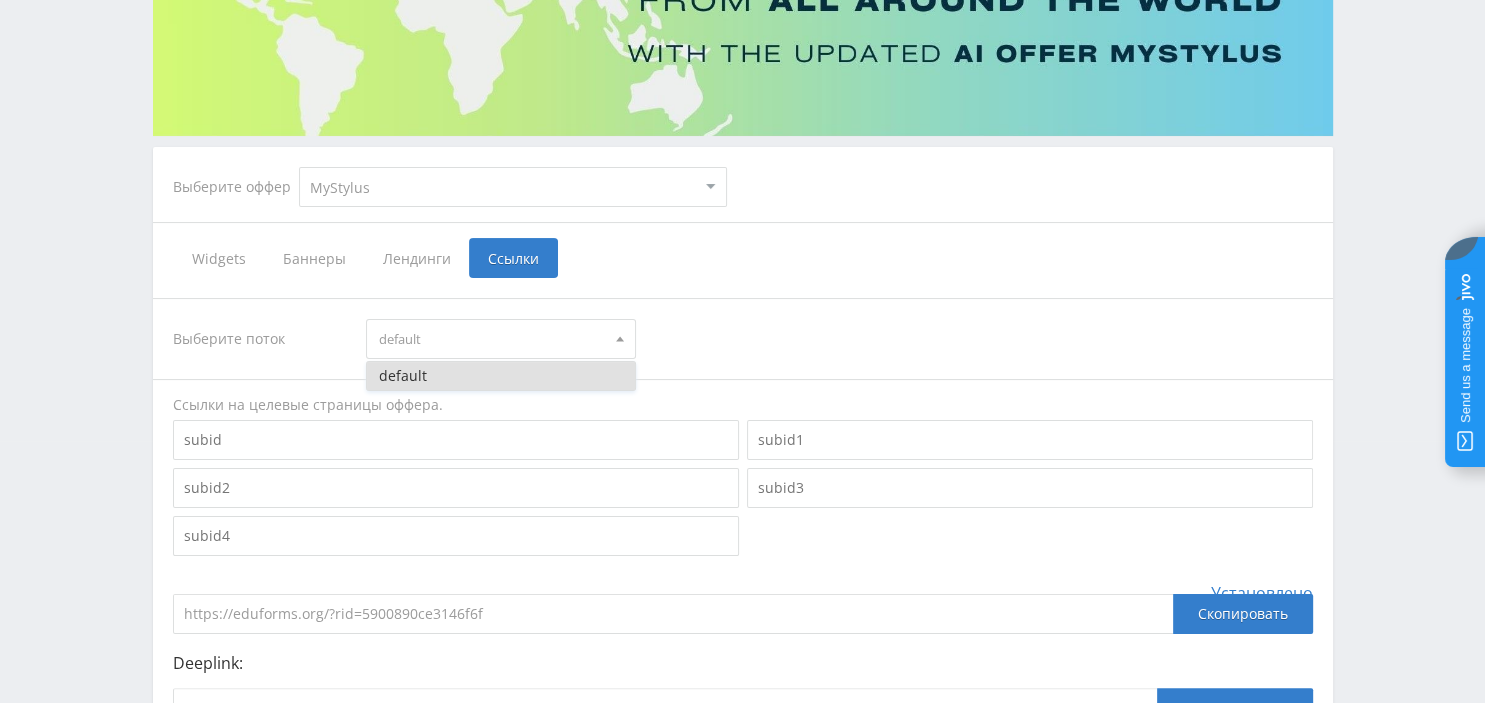 click on "default" at bounding box center (492, 339) 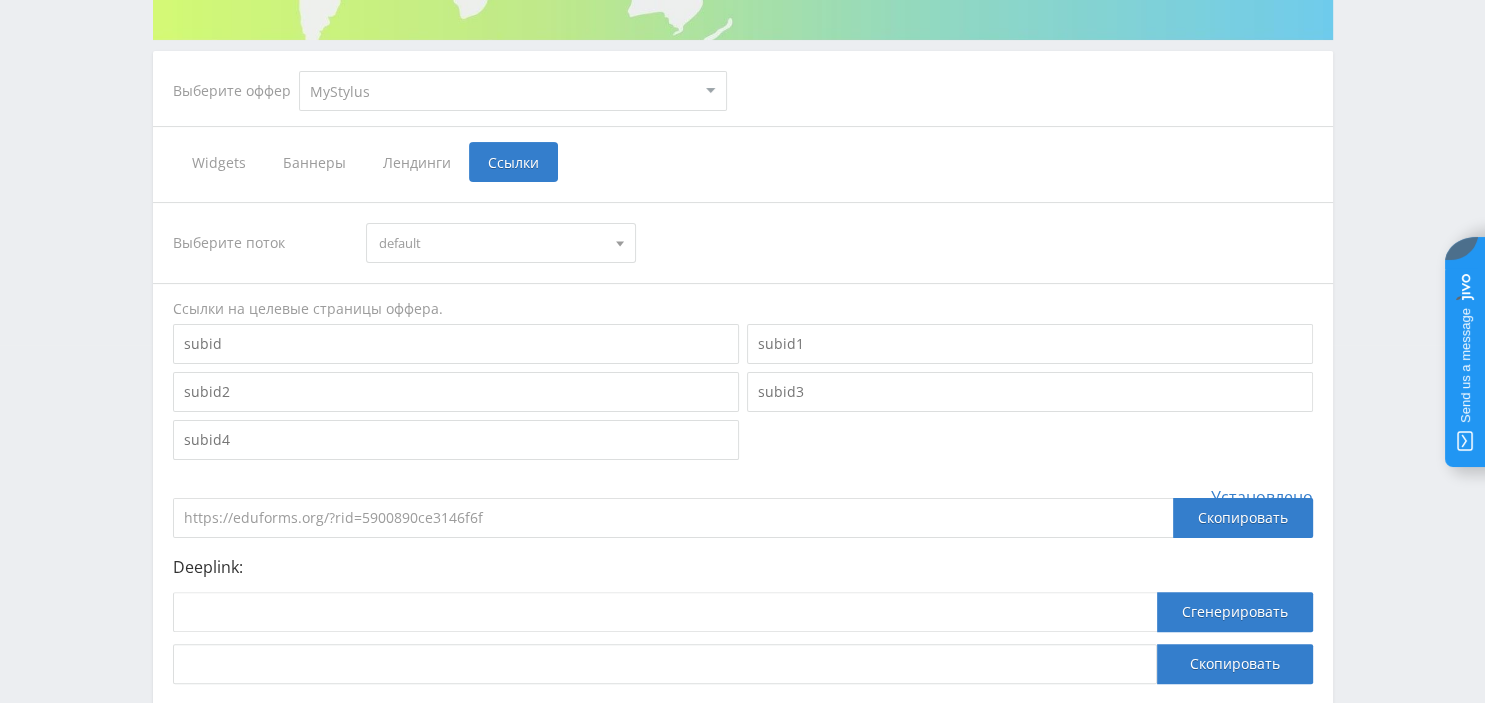 scroll, scrollTop: 473, scrollLeft: 0, axis: vertical 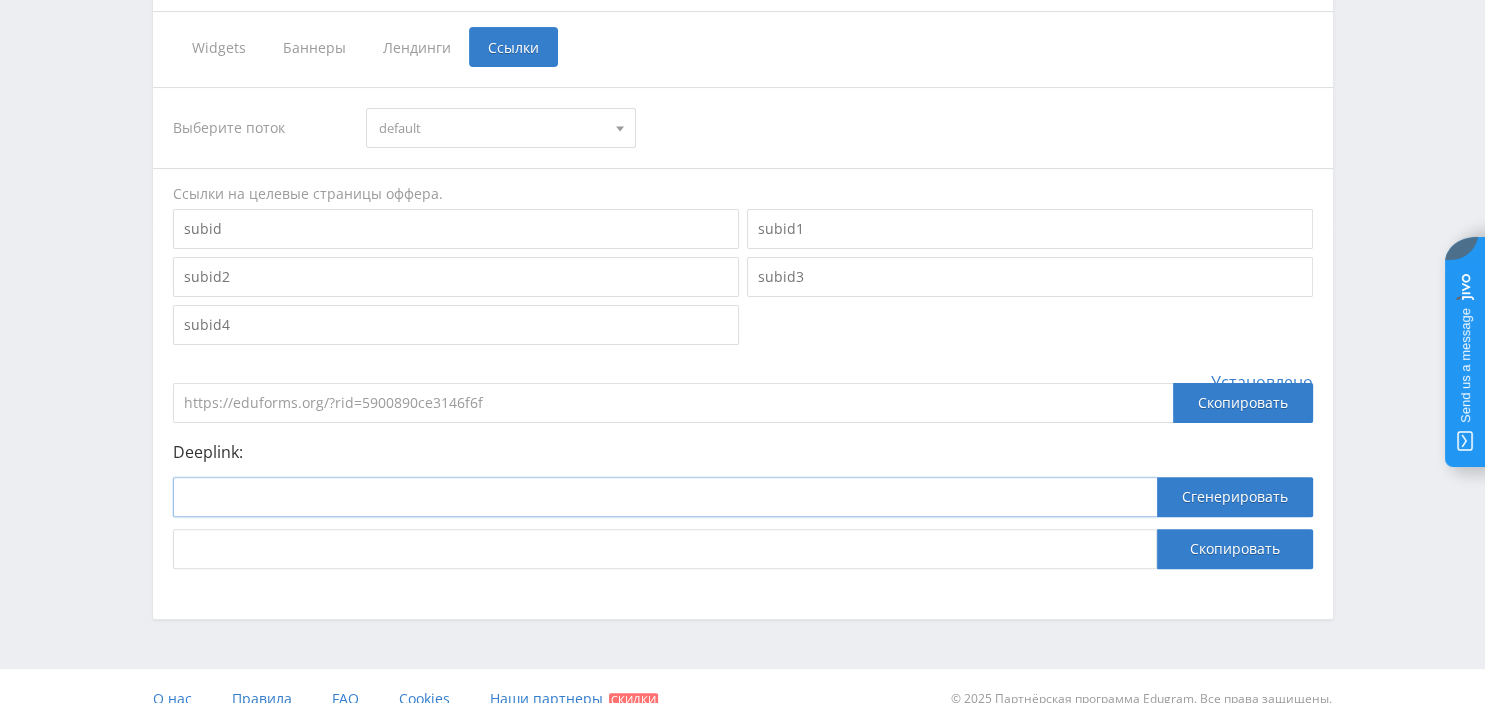 click at bounding box center (665, 497) 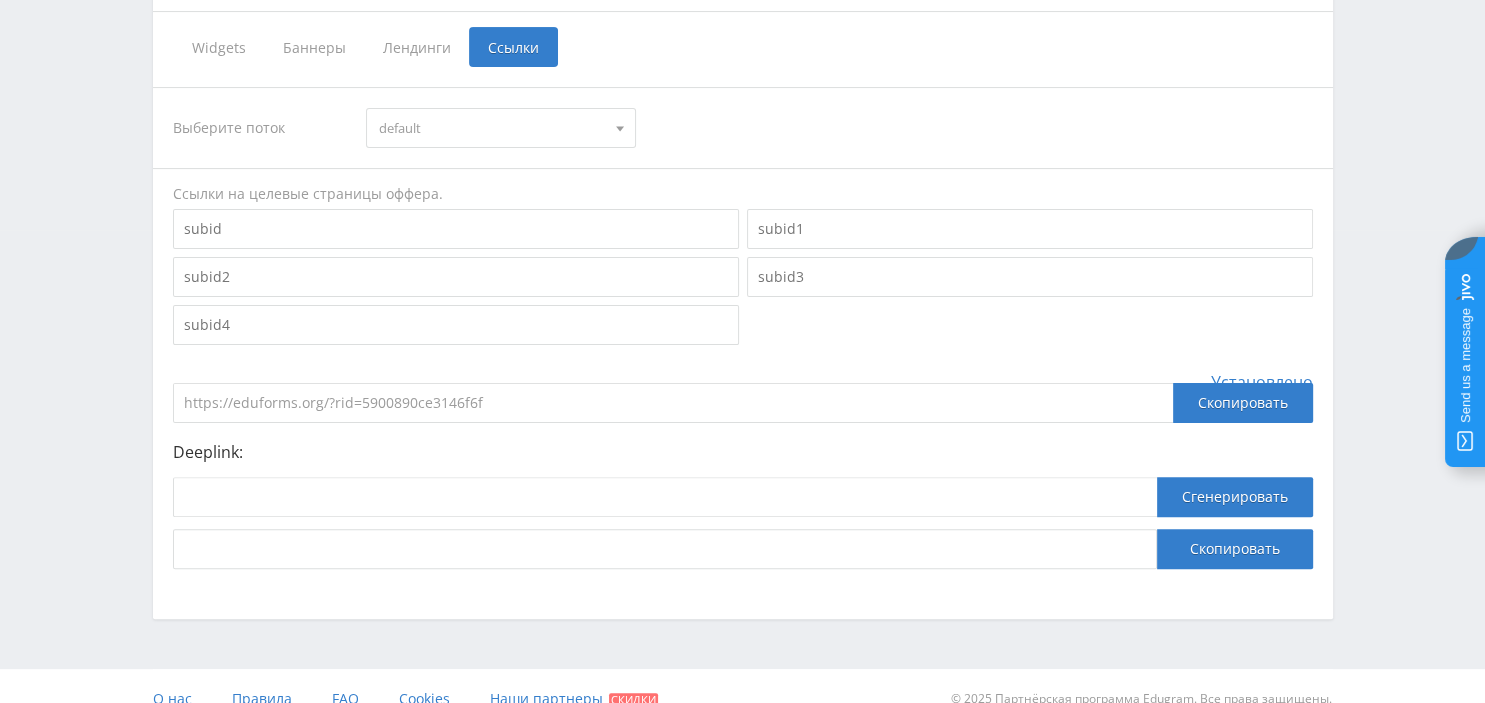 click at bounding box center [456, 229] 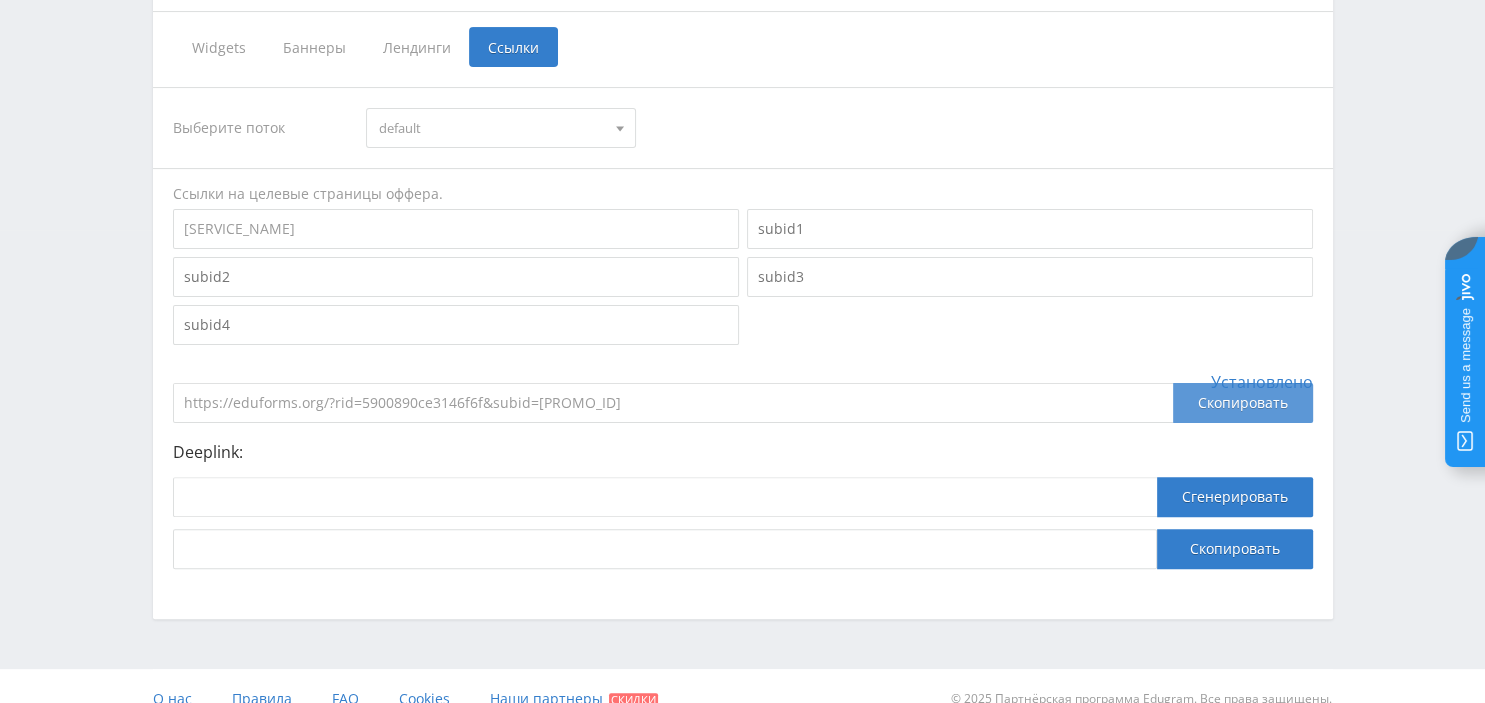 type on "essaywritingserviceai" 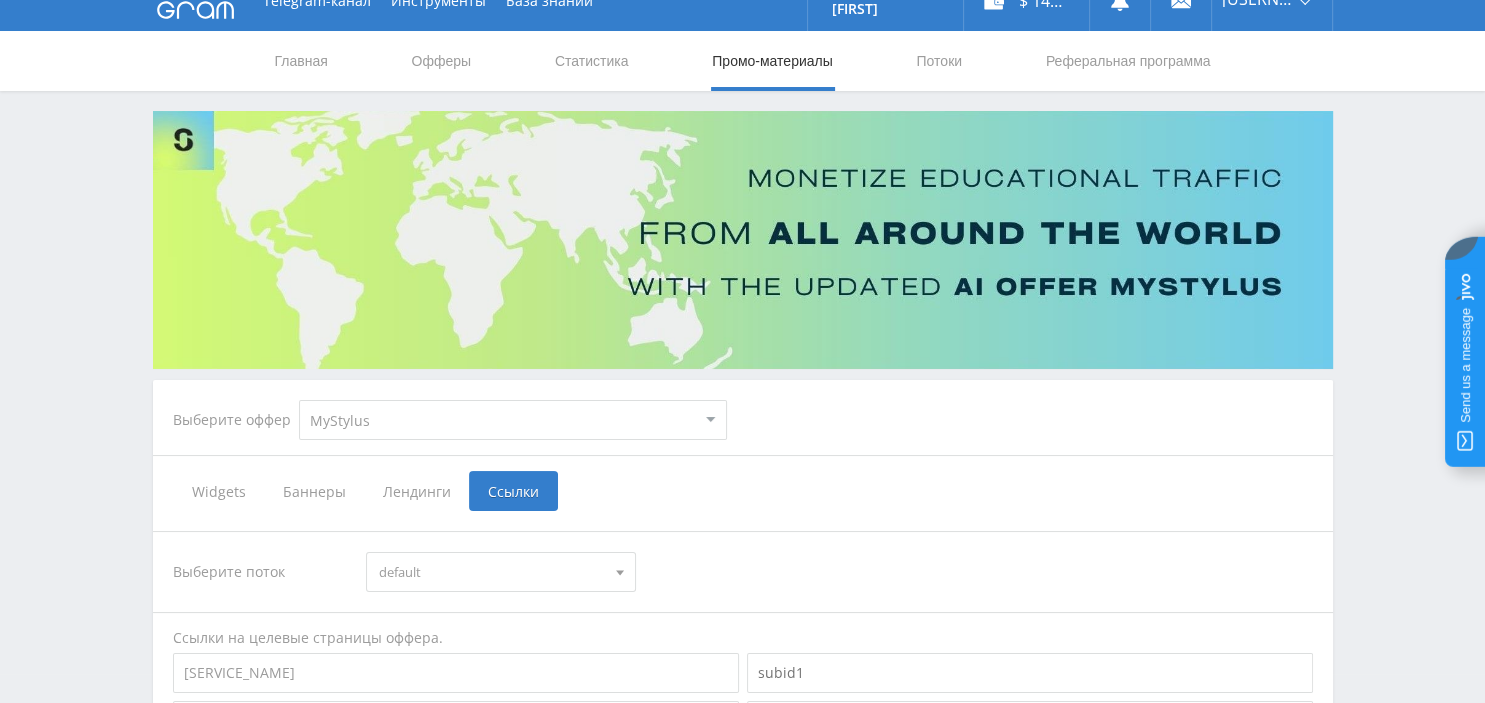 scroll, scrollTop: 0, scrollLeft: 0, axis: both 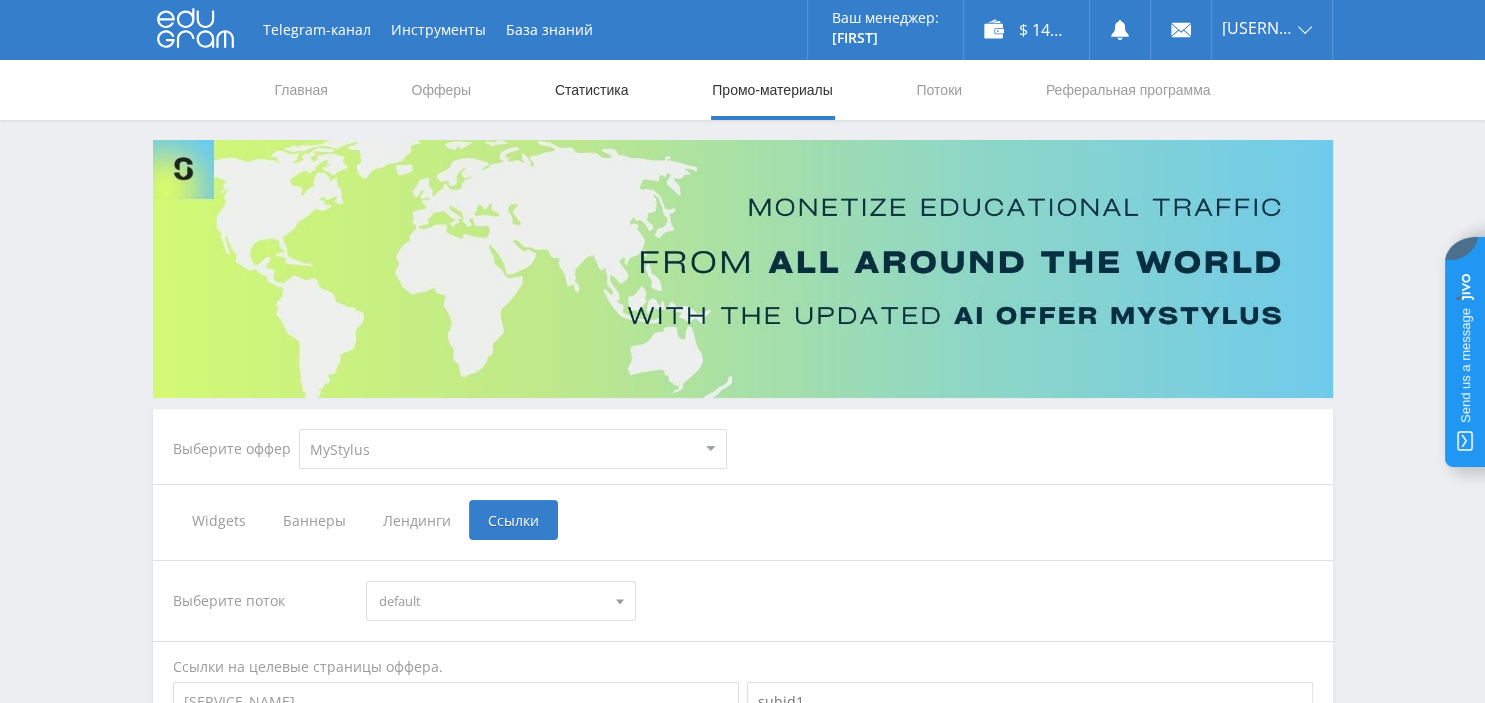 click on "Статистика" at bounding box center (592, 90) 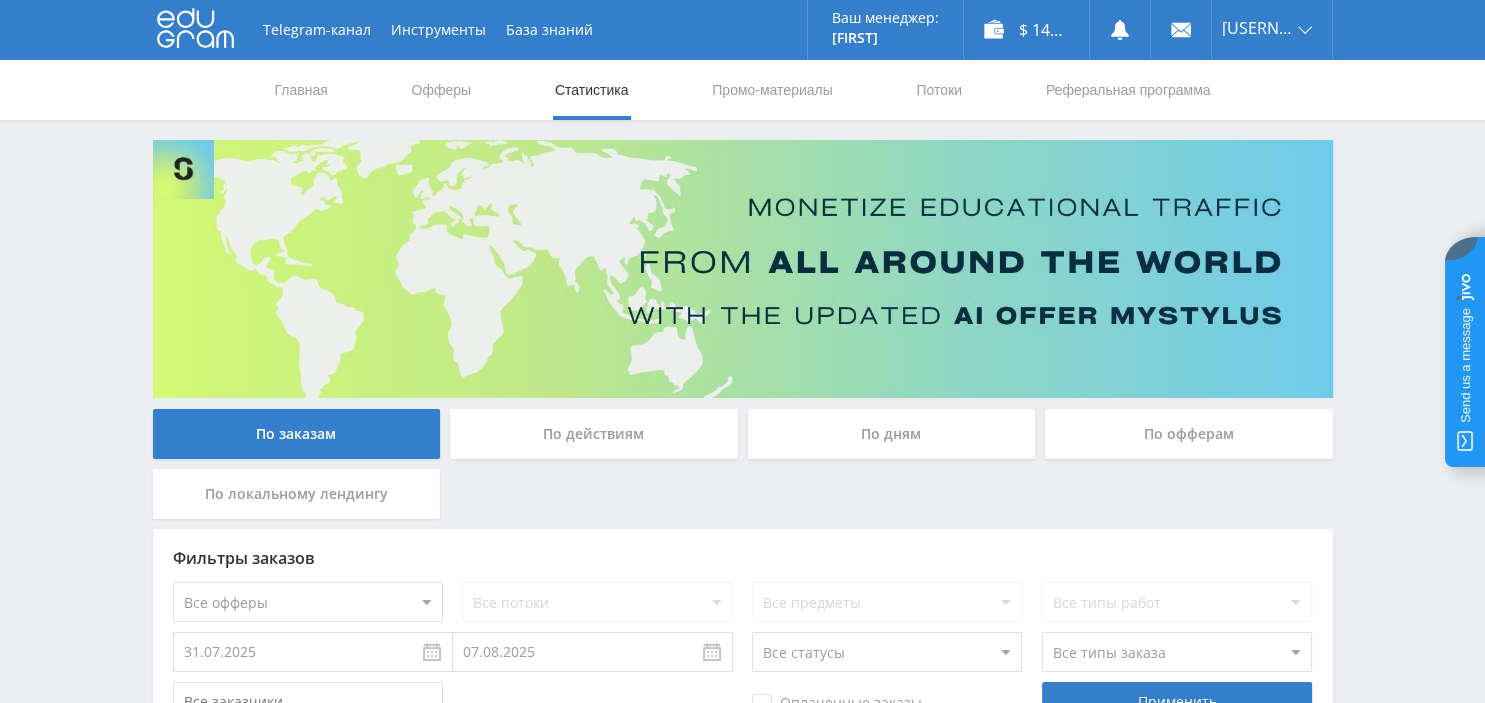 click on "По дням" at bounding box center (892, 434) 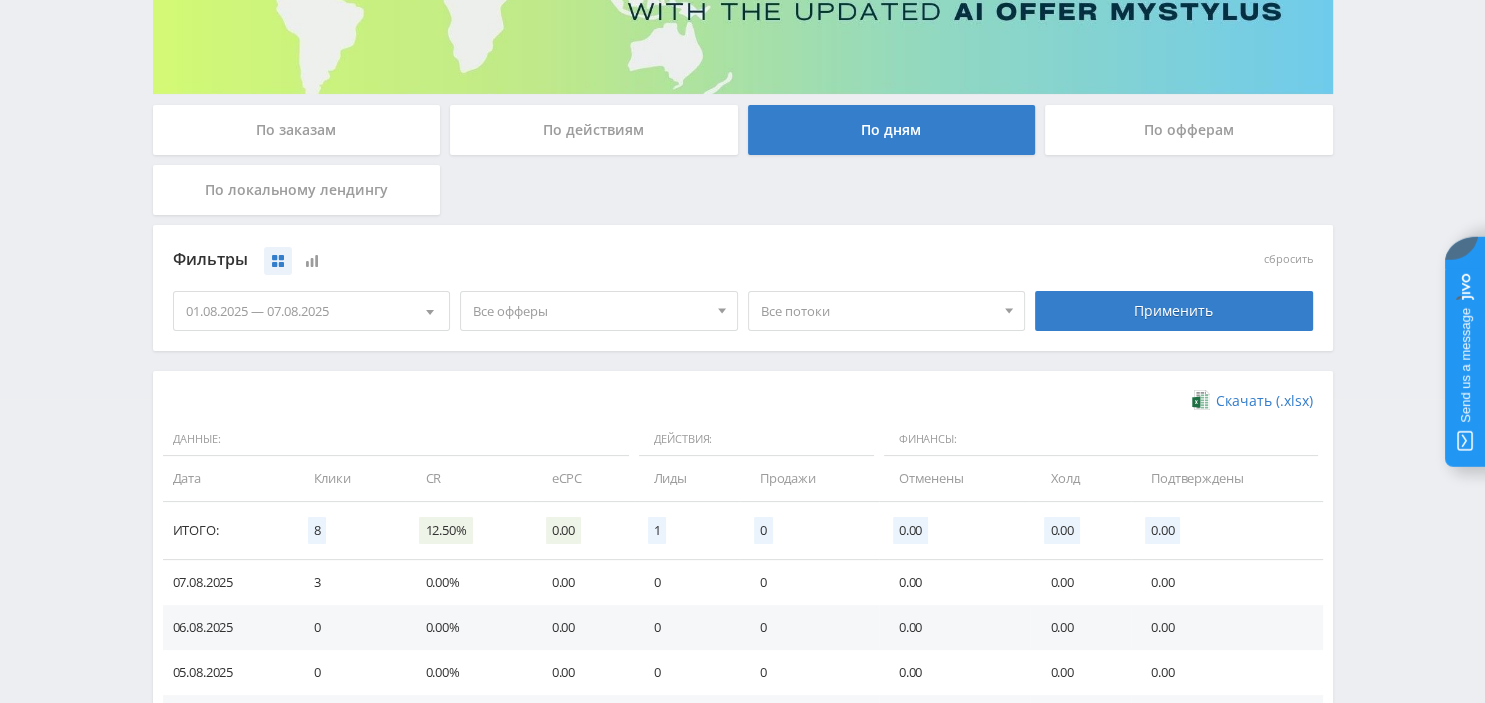 scroll, scrollTop: 316, scrollLeft: 0, axis: vertical 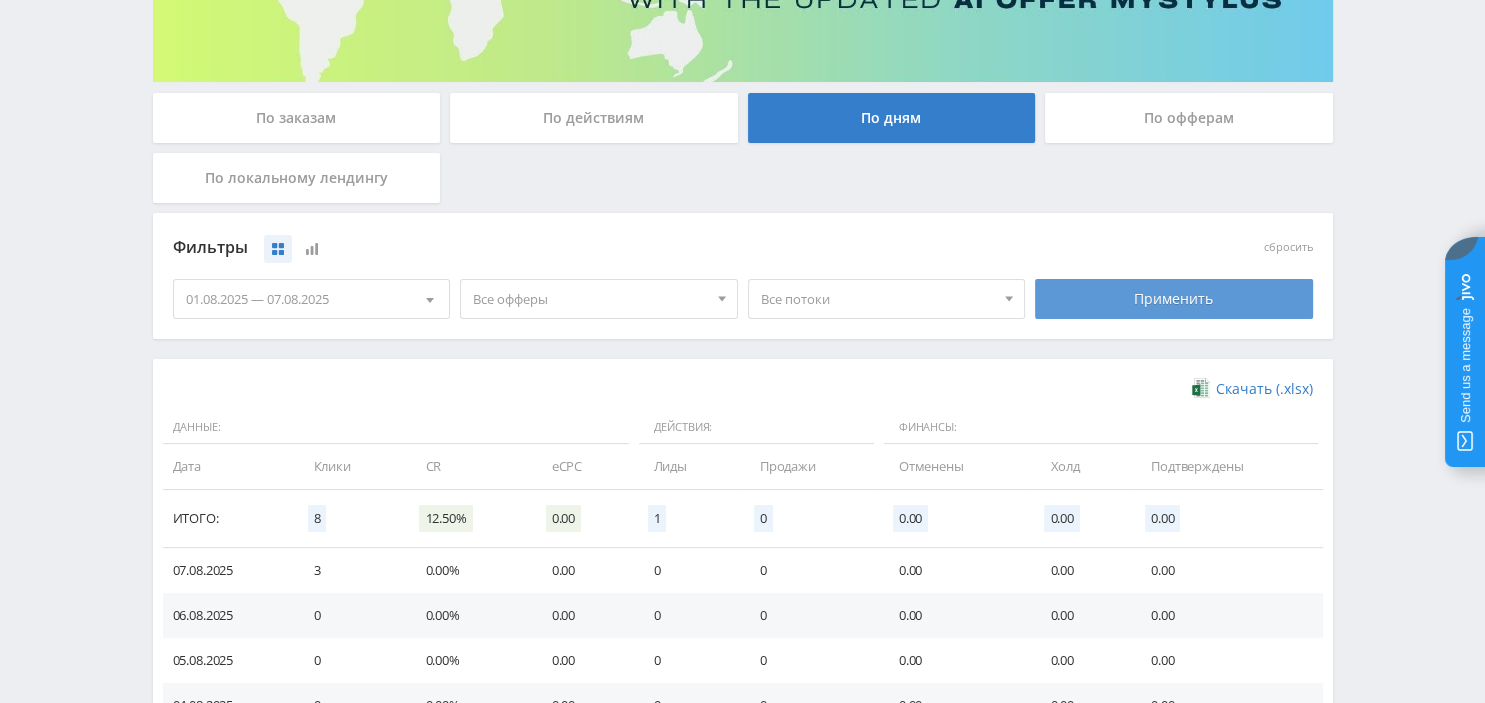 click on "Применить" at bounding box center (1174, 299) 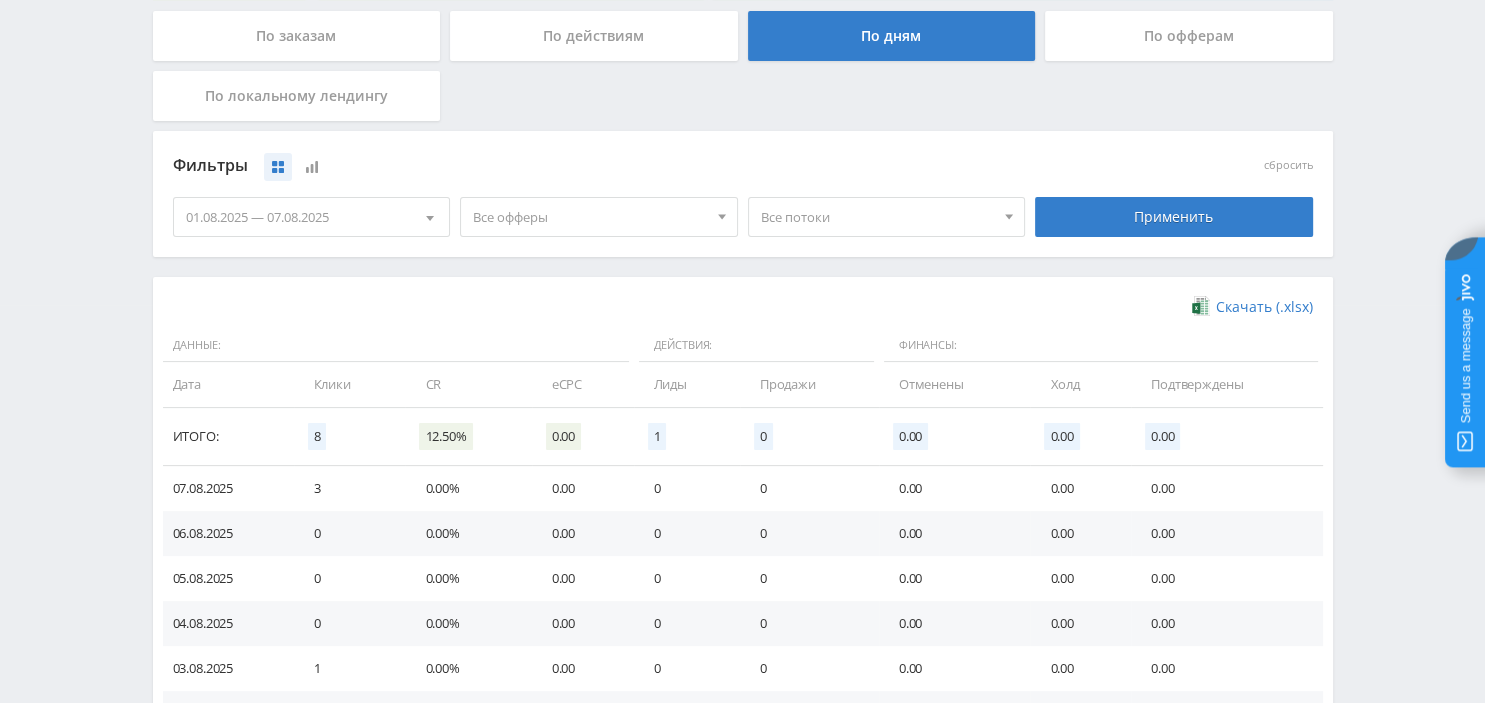 scroll, scrollTop: 438, scrollLeft: 0, axis: vertical 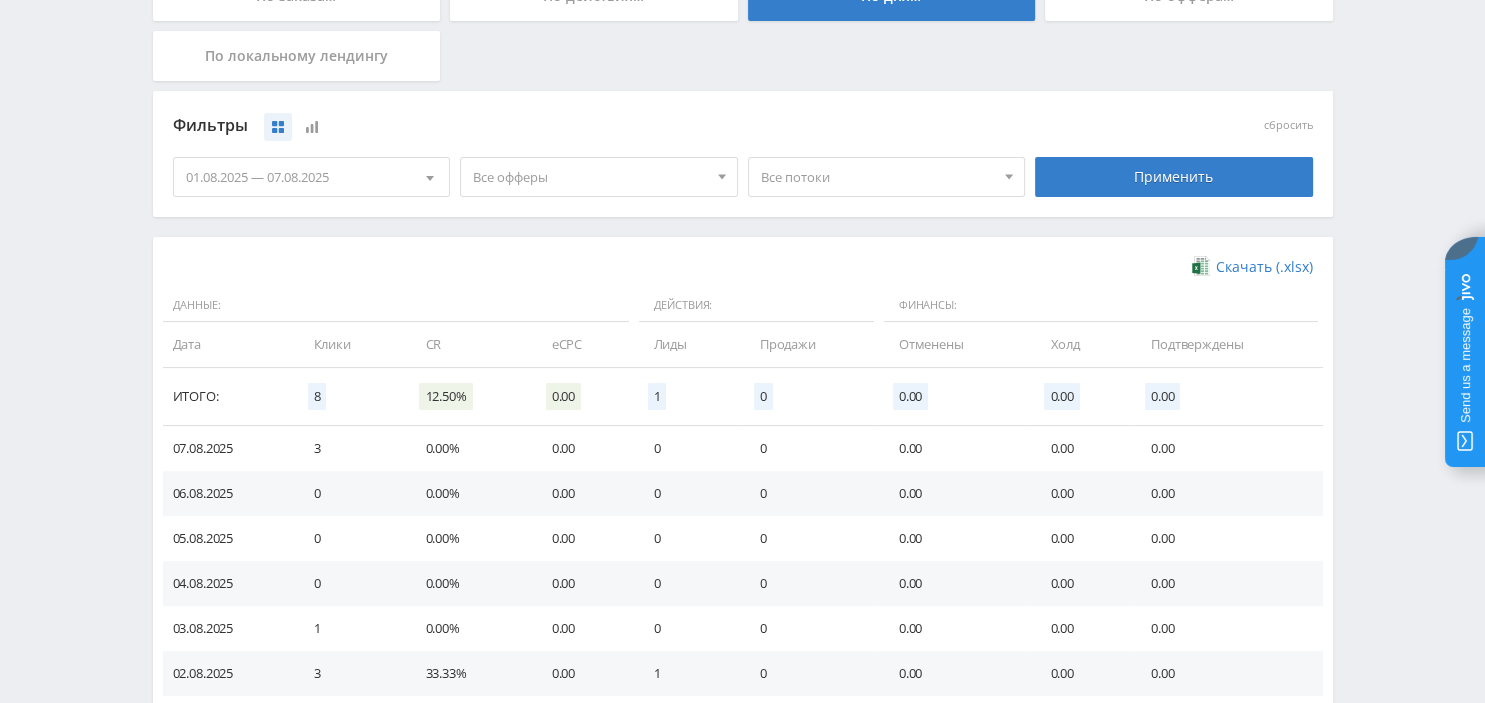 click on "Все офферы" at bounding box center (590, 177) 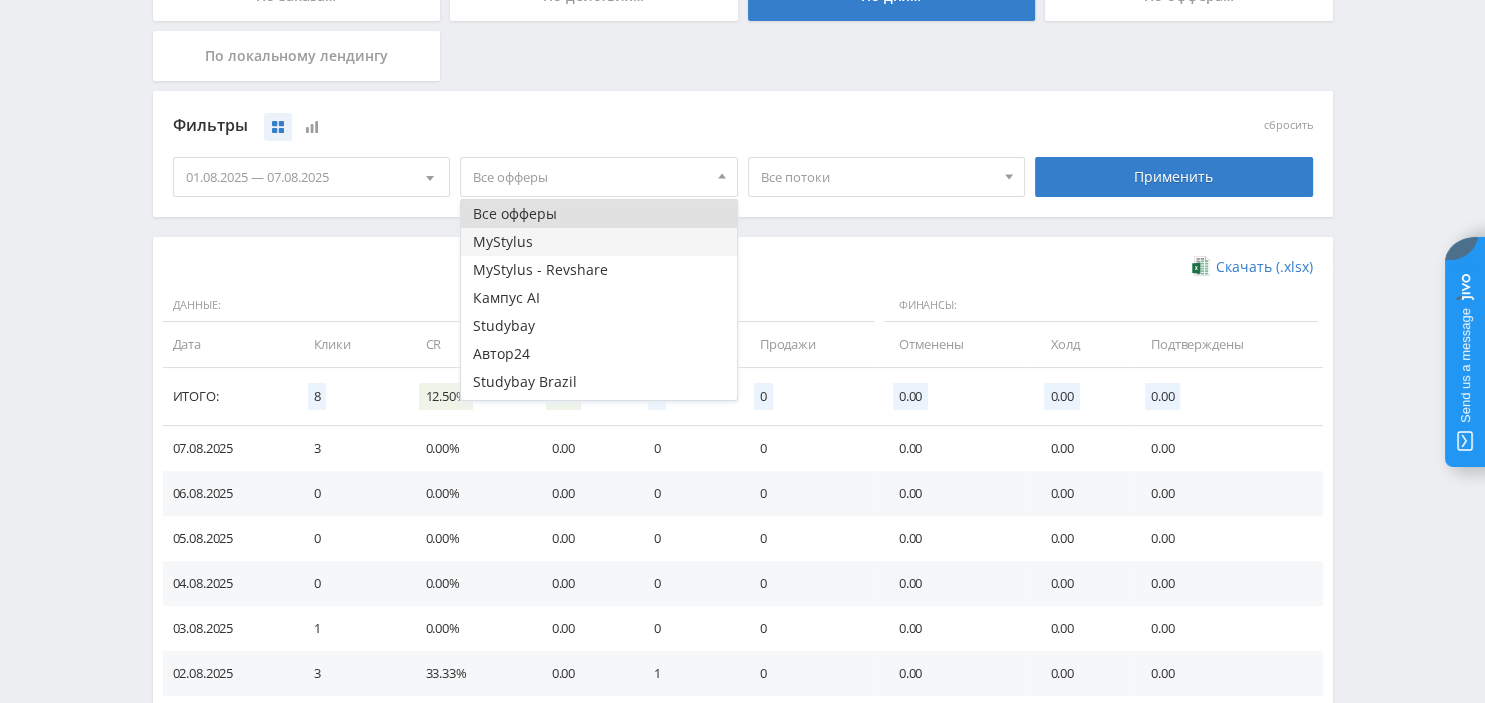 click on "MyStylus" at bounding box center (599, 242) 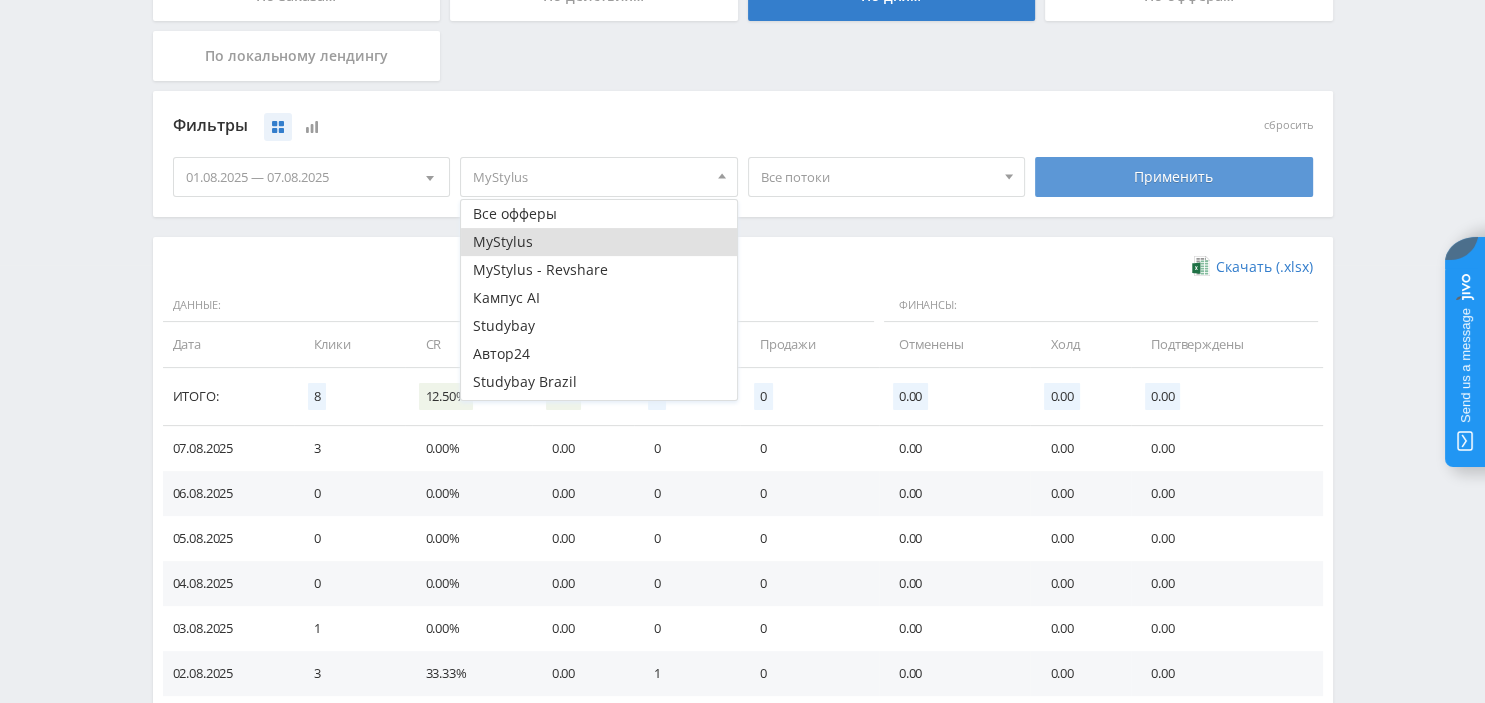 click on "Применить" at bounding box center (1174, 177) 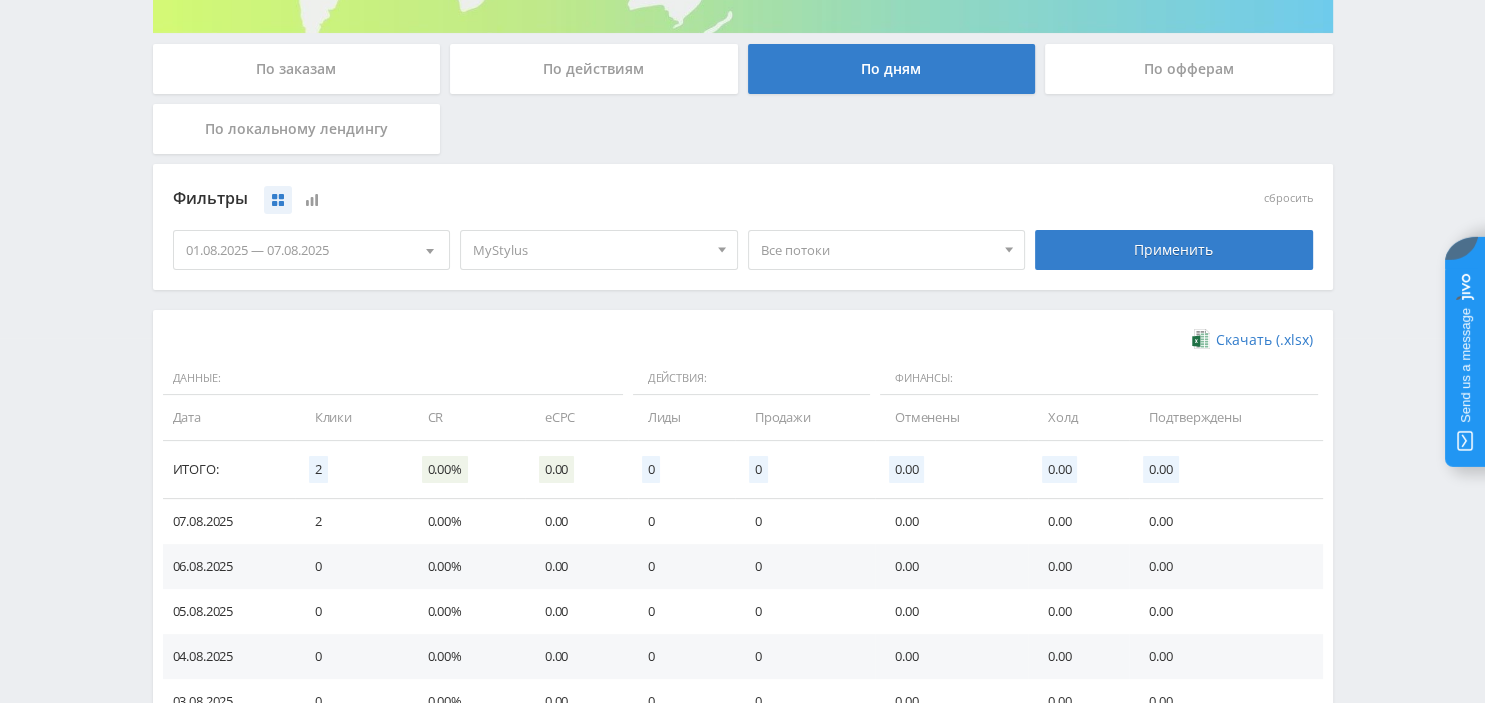 scroll, scrollTop: 438, scrollLeft: 0, axis: vertical 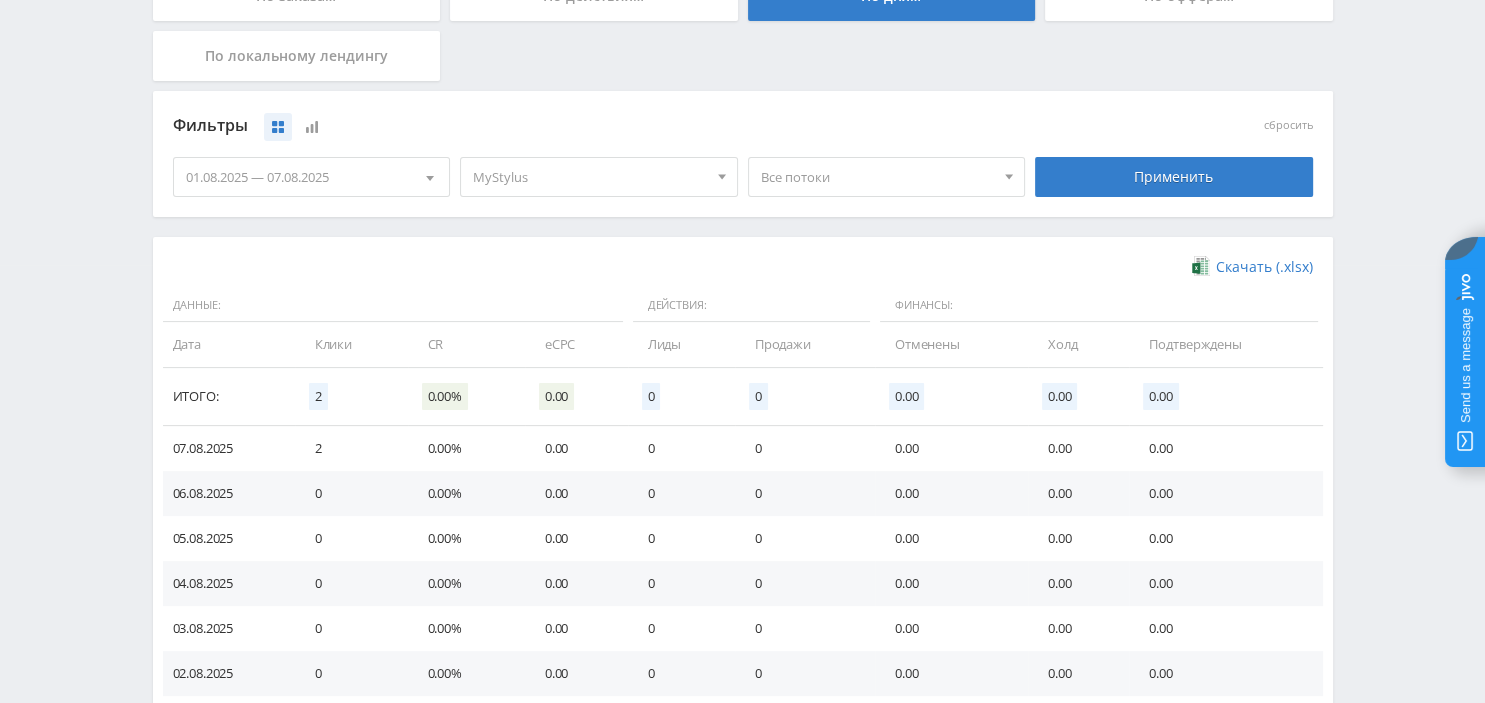 click on "MyStylus" at bounding box center [590, 177] 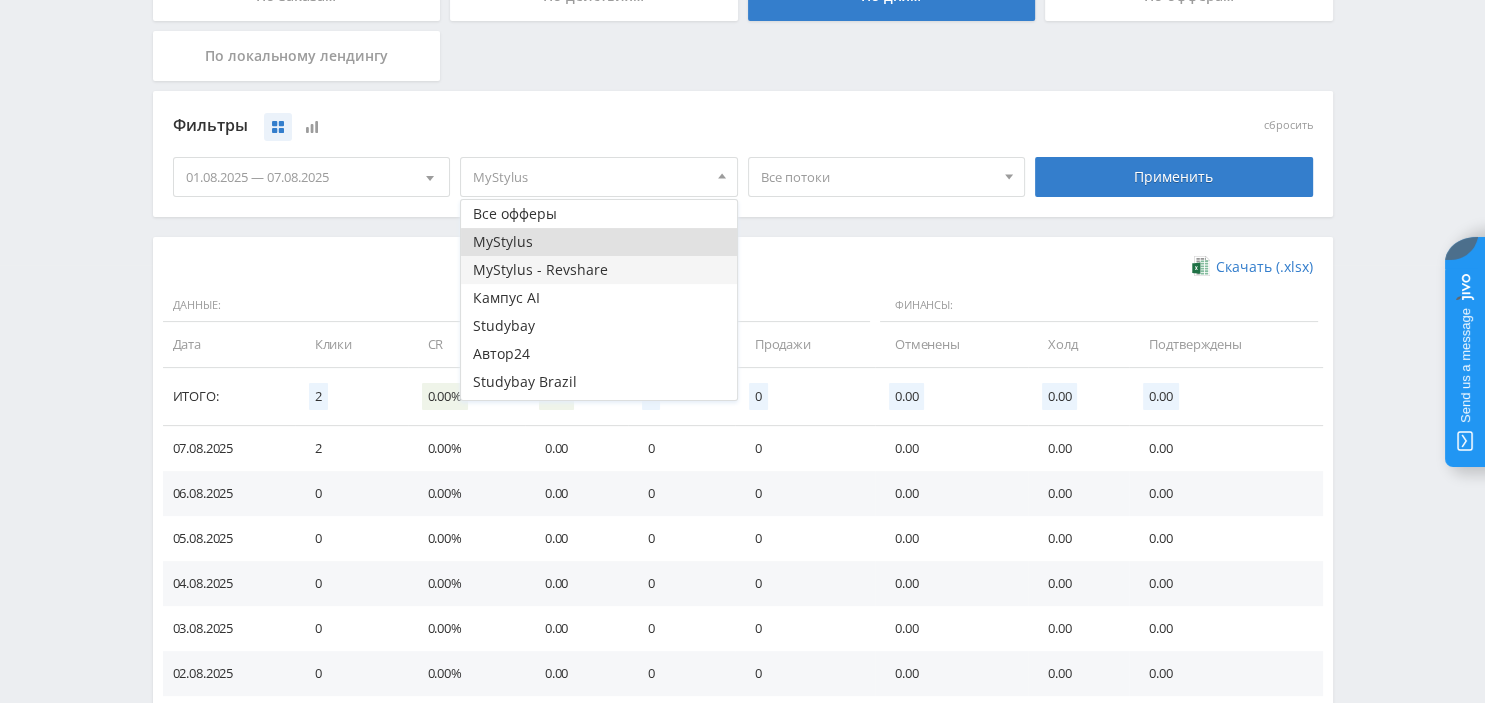 click on "MyStylus - Revshare" at bounding box center [599, 270] 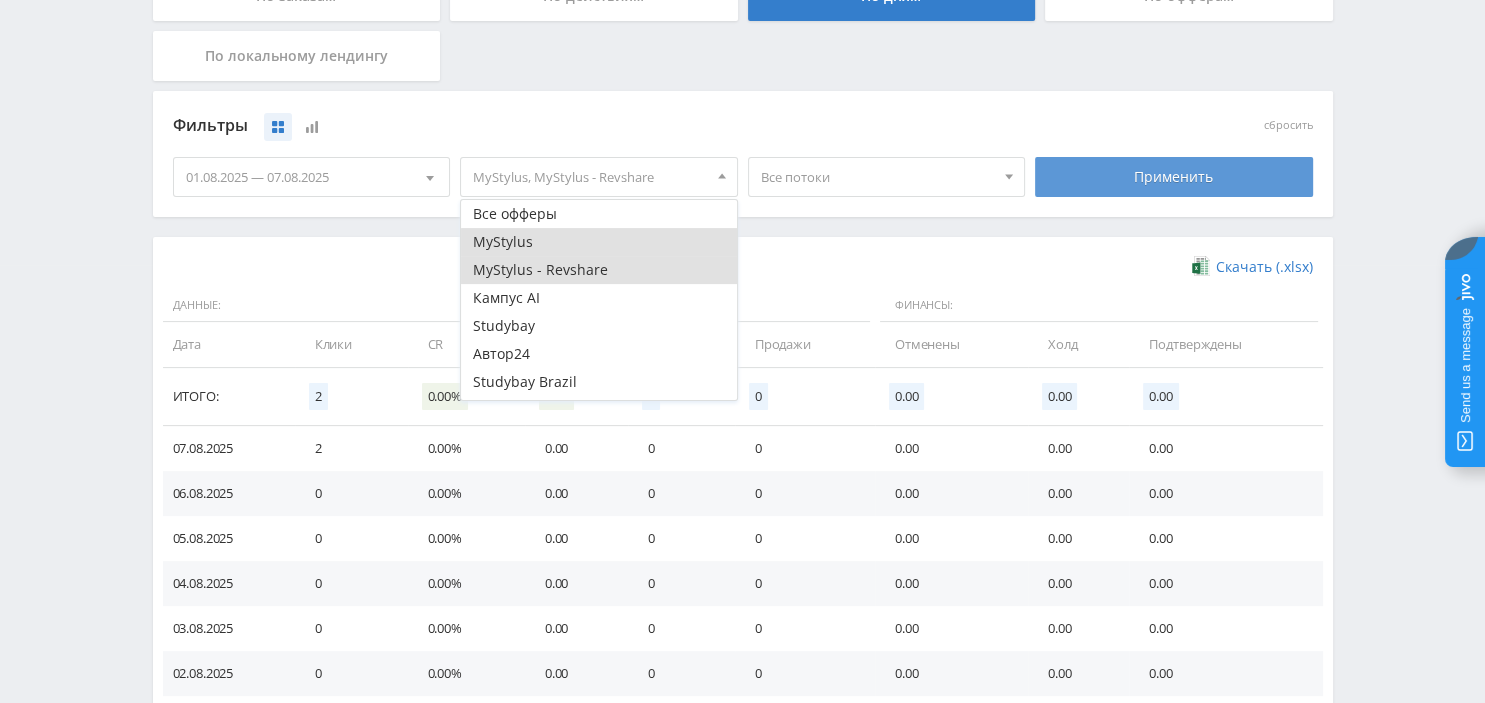 click on "Применить" at bounding box center (1174, 177) 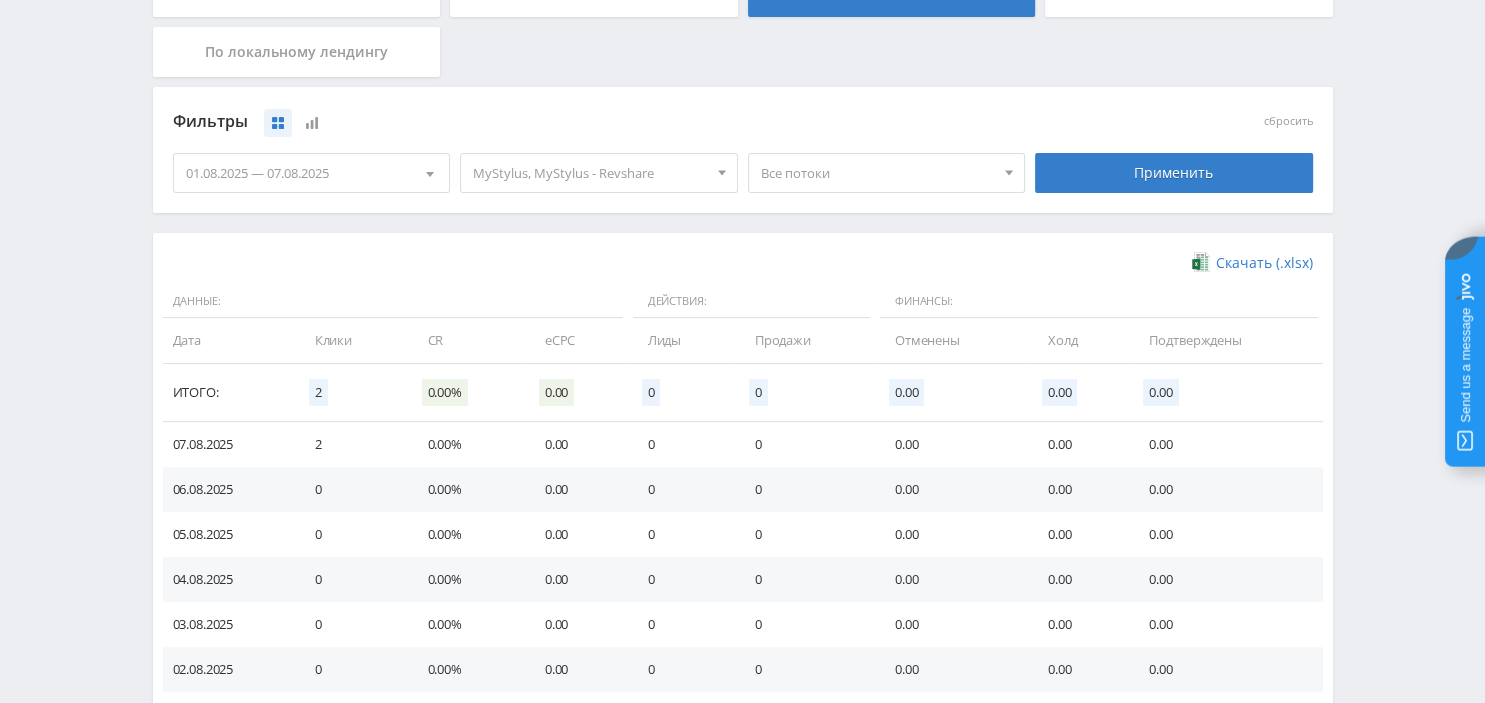 scroll, scrollTop: 438, scrollLeft: 0, axis: vertical 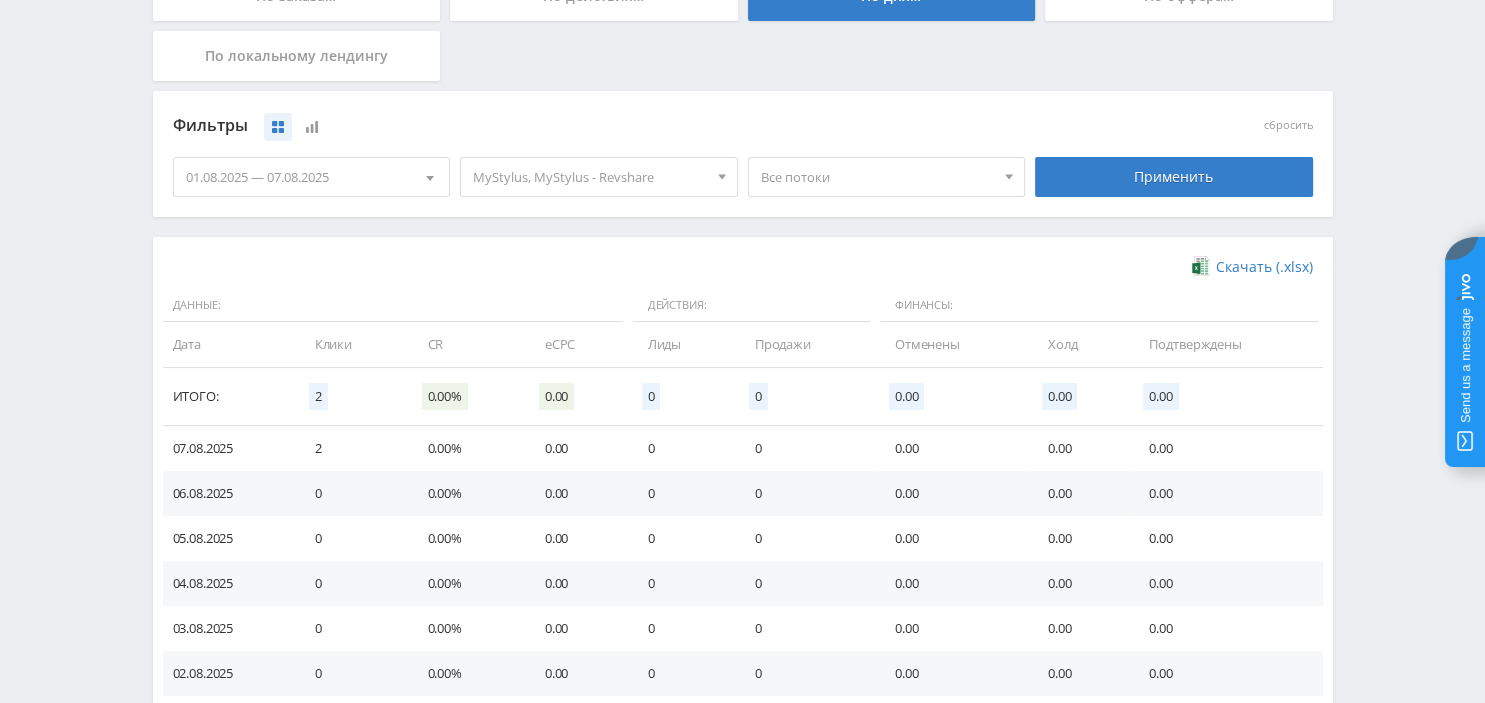 click on "MyStylus, MyStylus - Revshare" at bounding box center (590, 177) 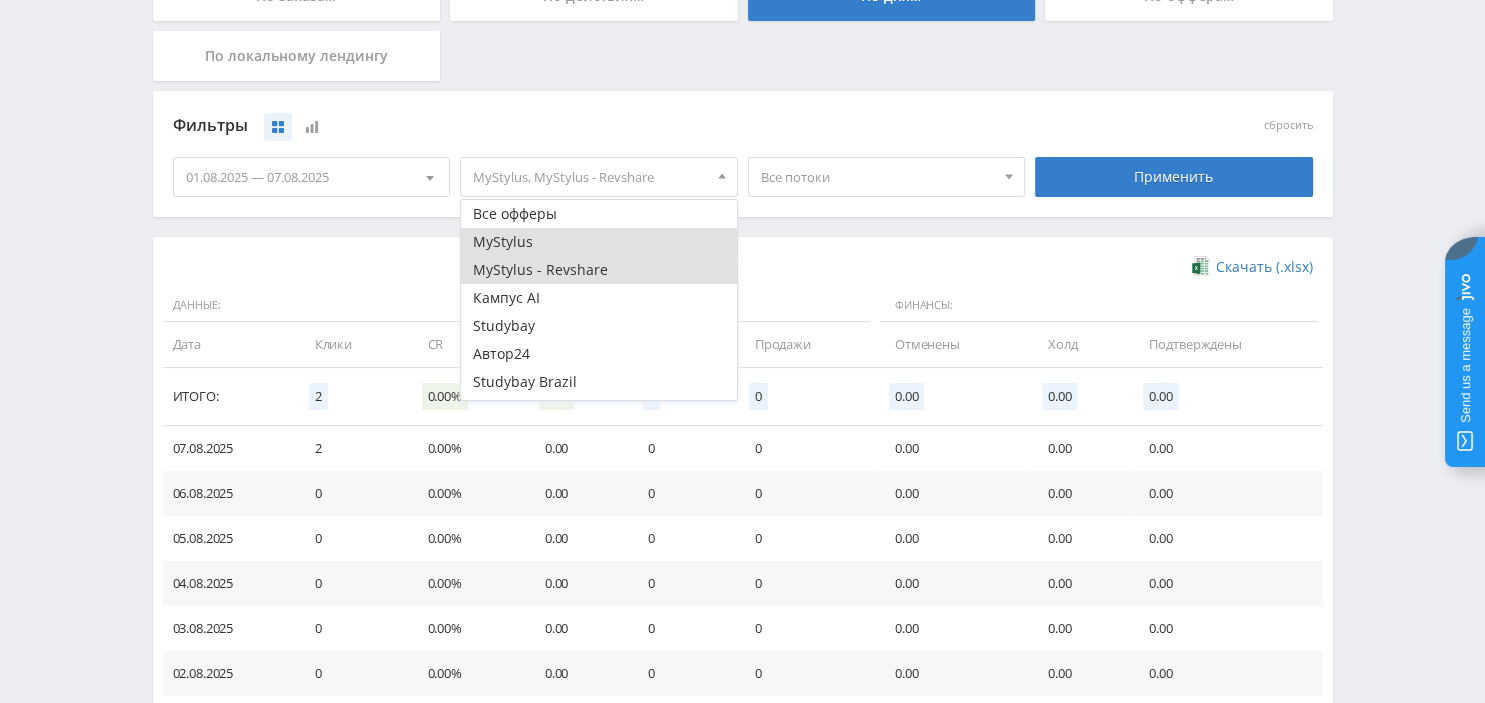 click on "MyStylus" at bounding box center (599, 242) 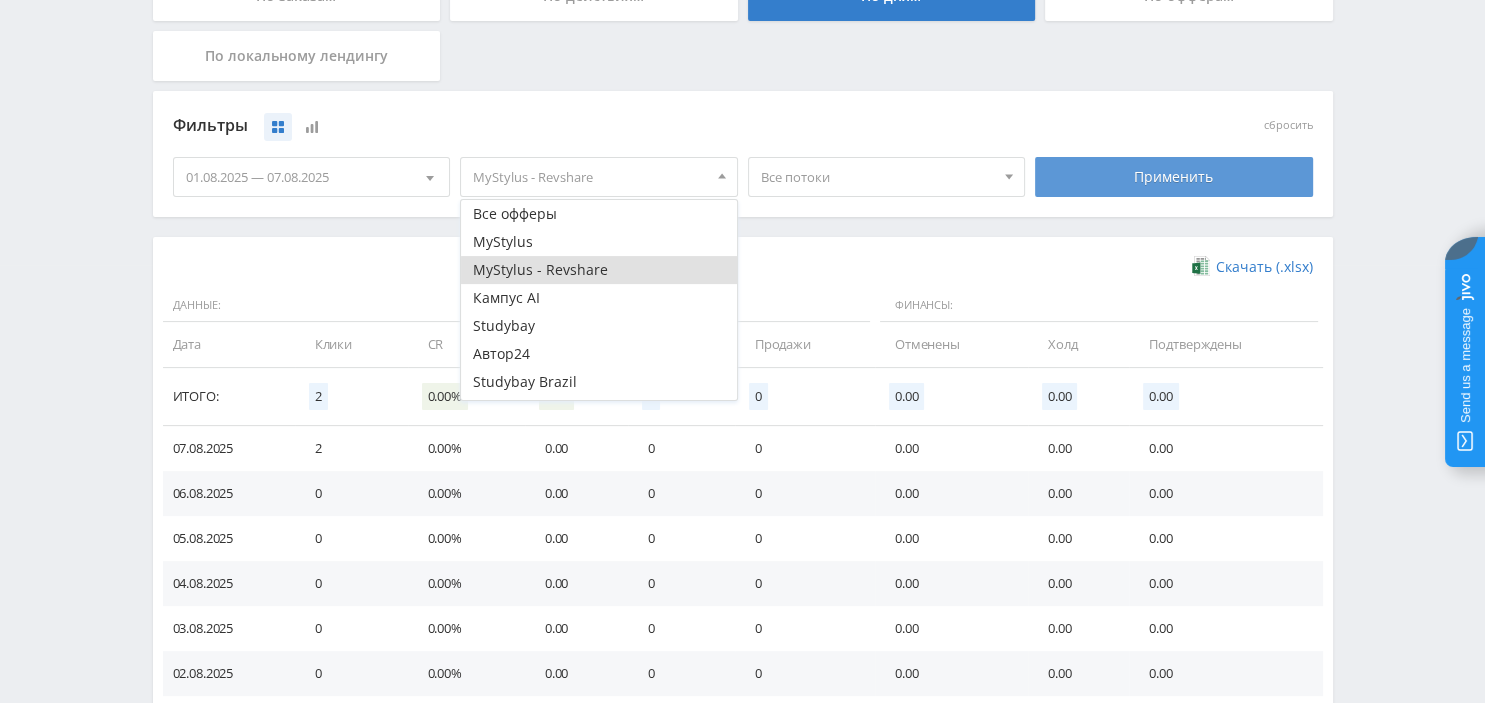 click on "Применить" at bounding box center (1174, 177) 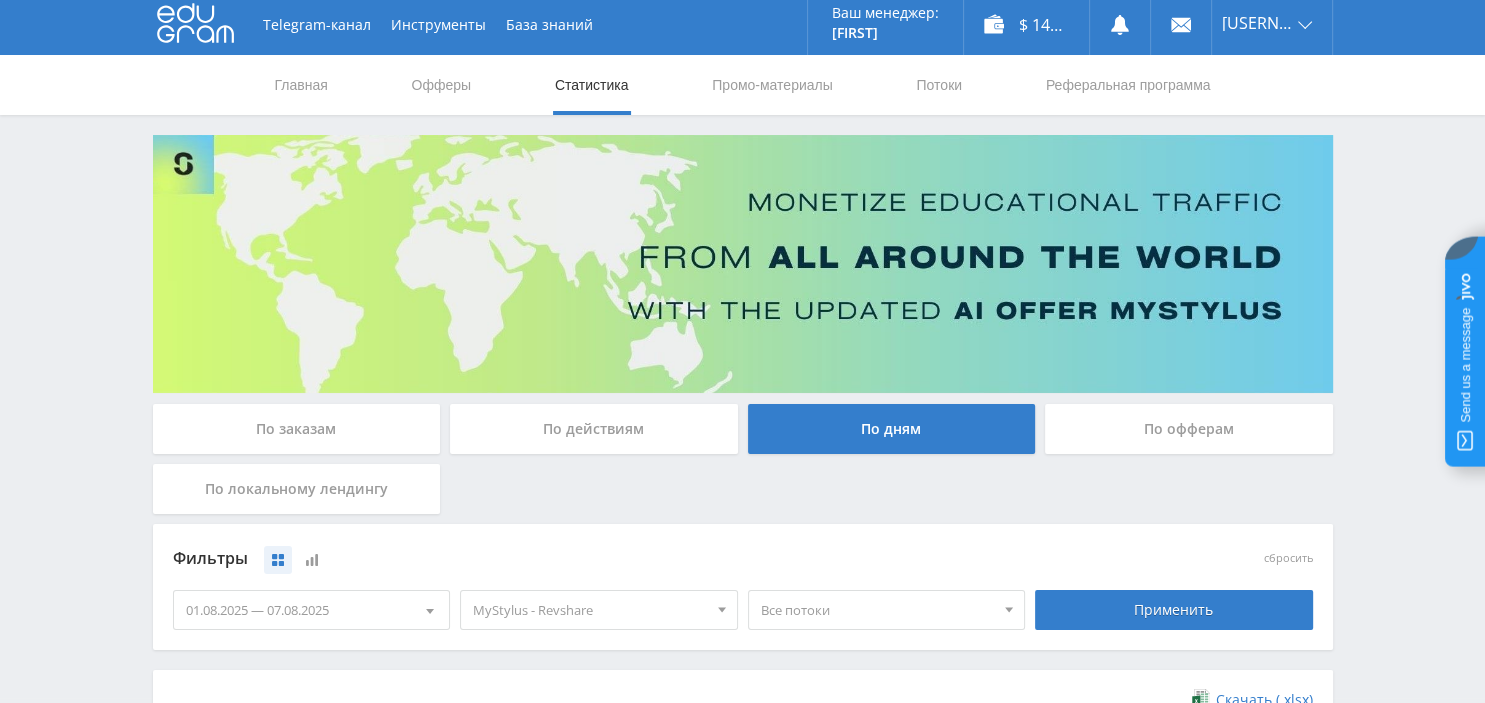 scroll, scrollTop: 0, scrollLeft: 0, axis: both 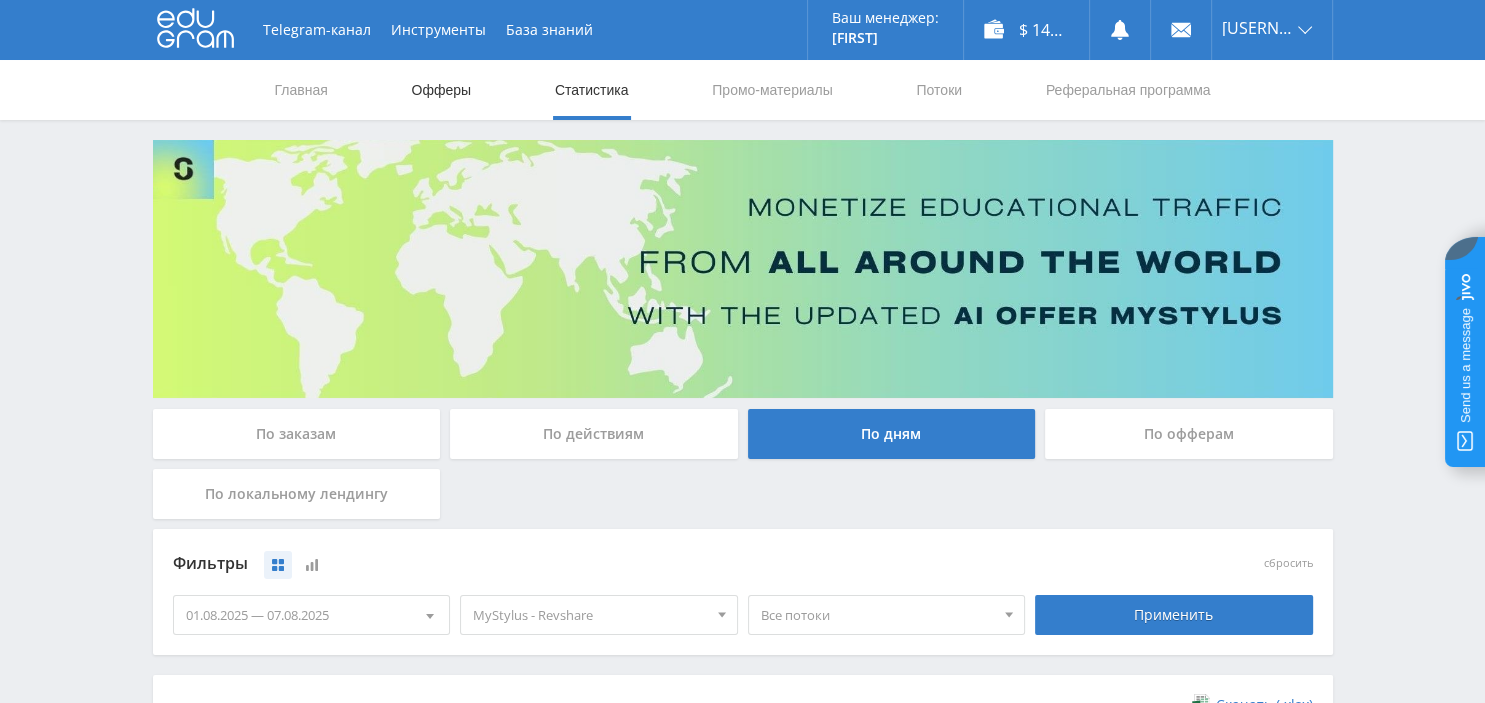 click on "Офферы" at bounding box center [442, 90] 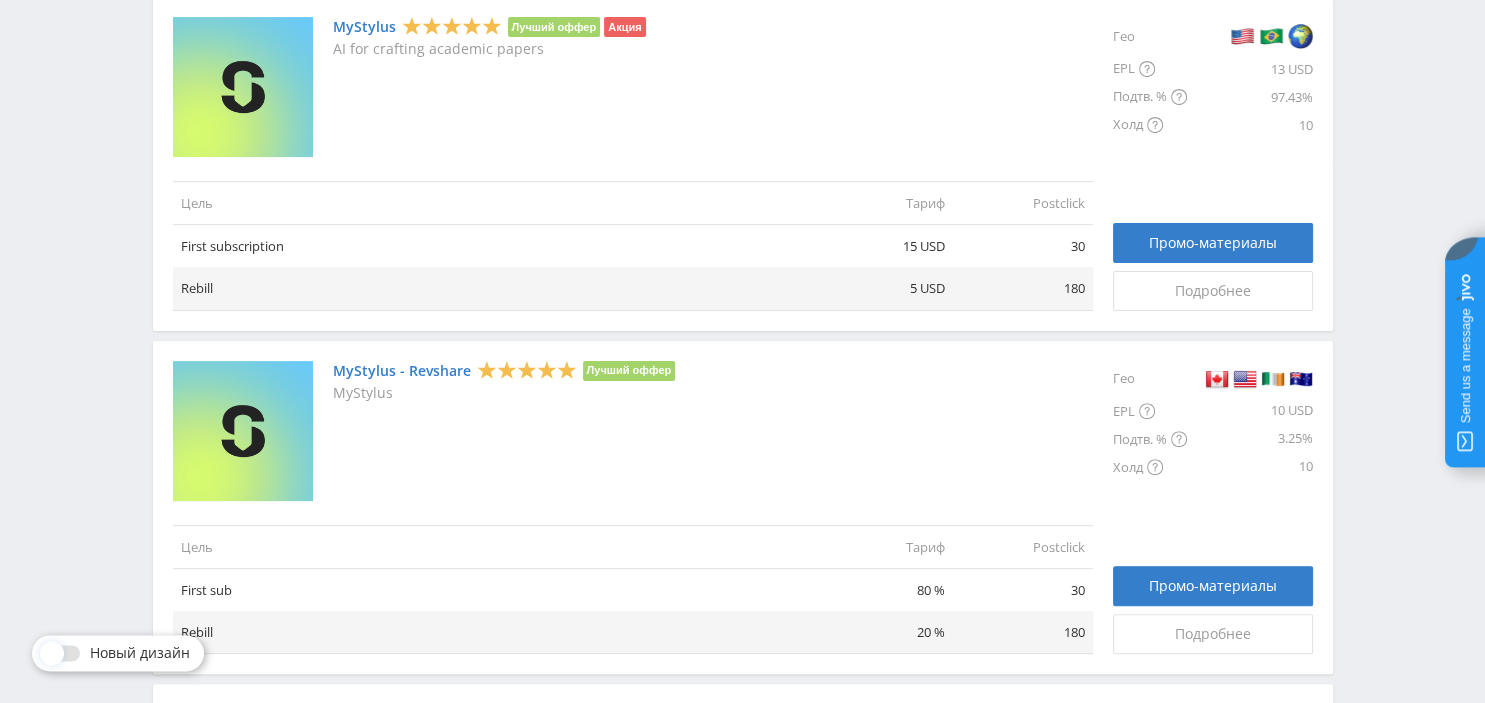 scroll, scrollTop: 422, scrollLeft: 0, axis: vertical 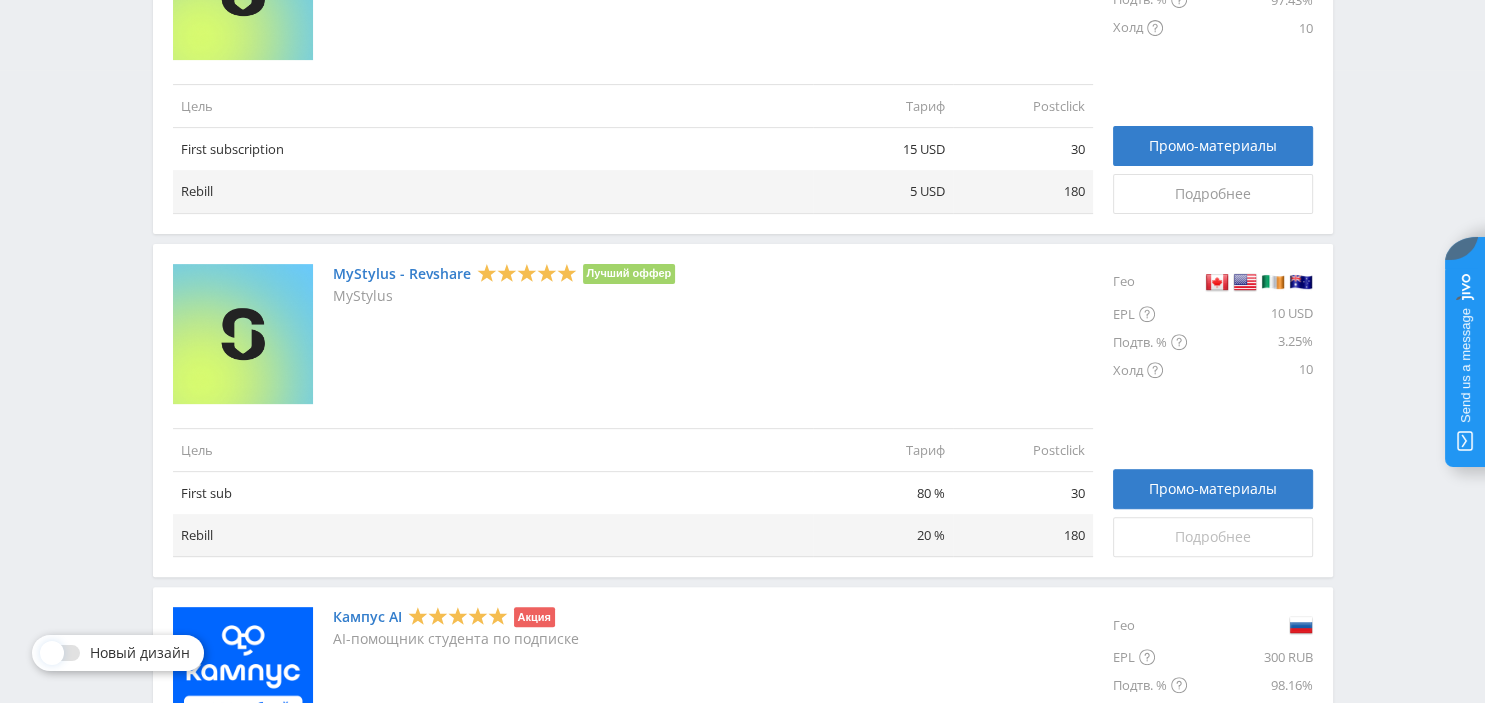 click on "Подробнее" at bounding box center (1213, 537) 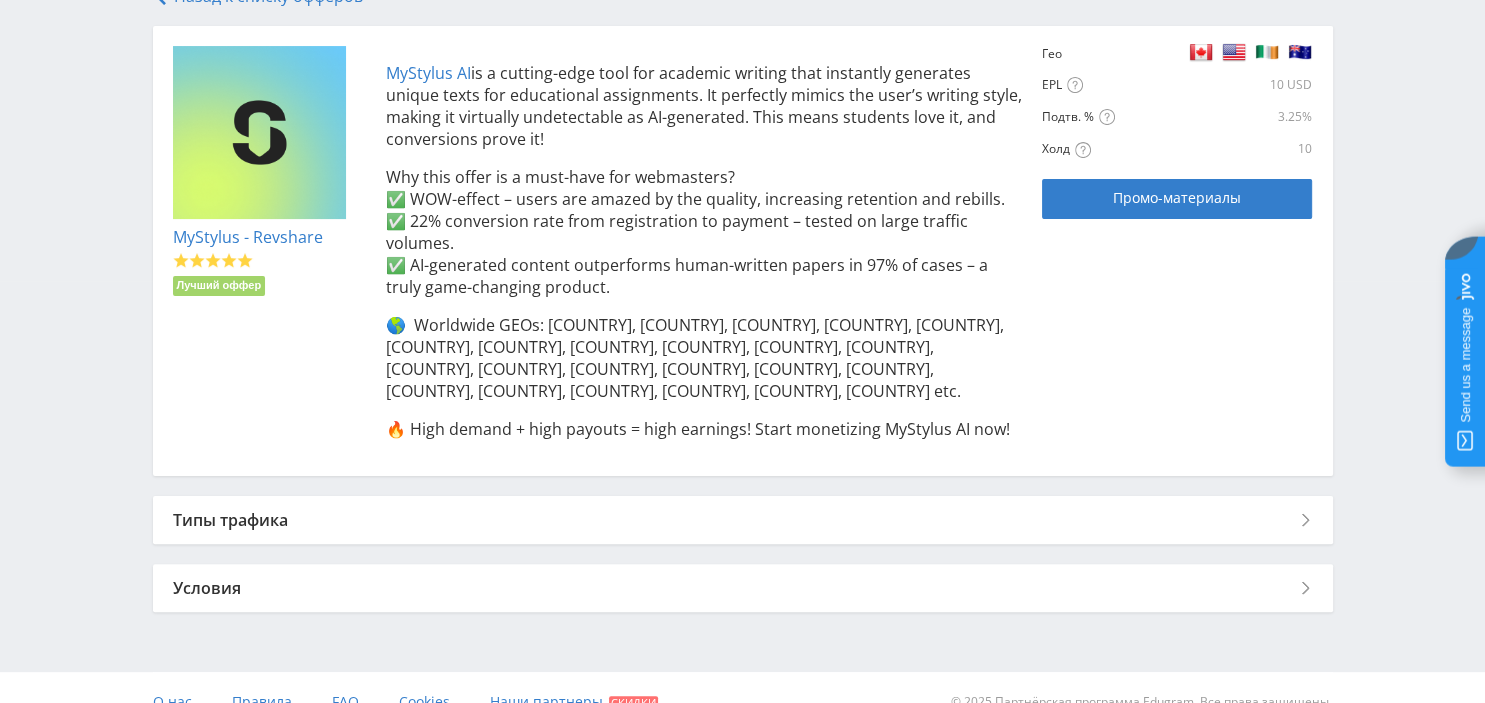 scroll, scrollTop: 451, scrollLeft: 0, axis: vertical 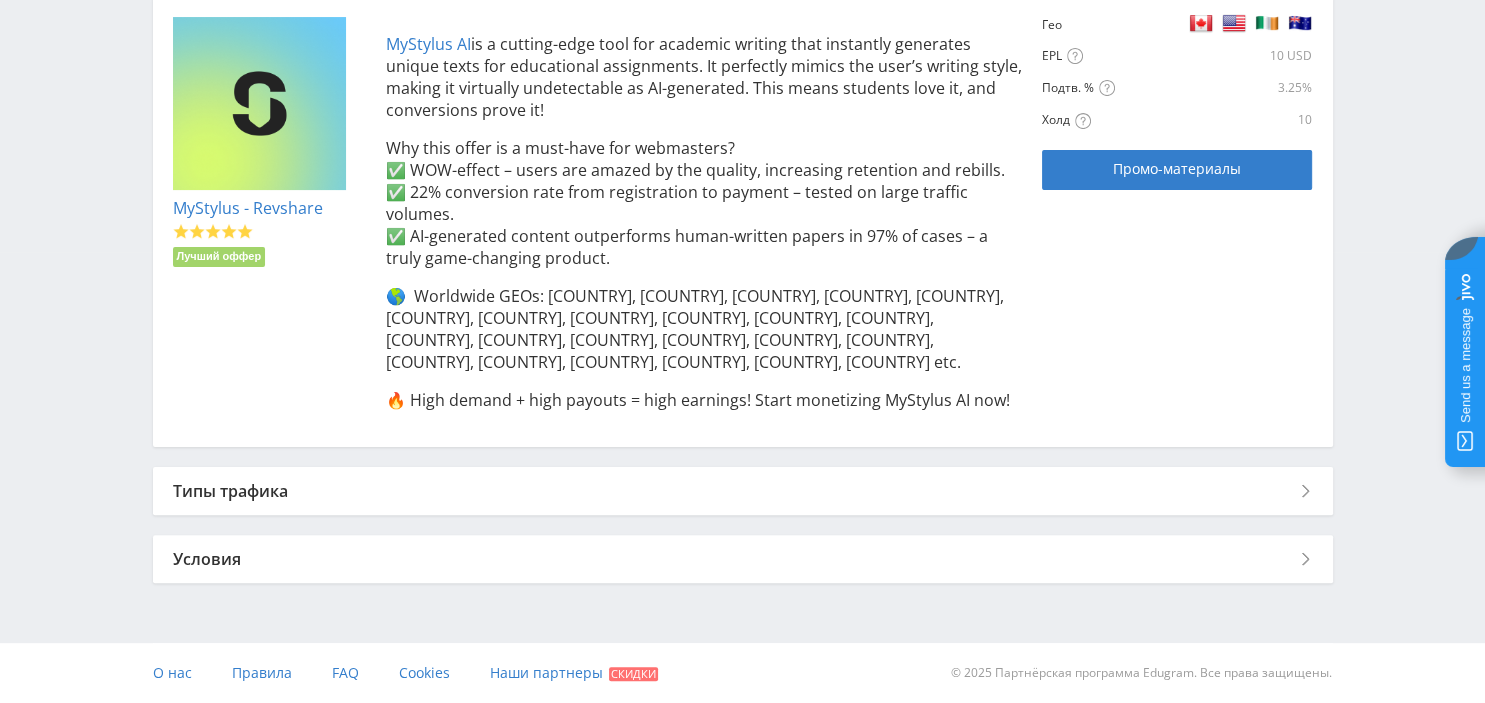 click on "Условия" at bounding box center [743, 559] 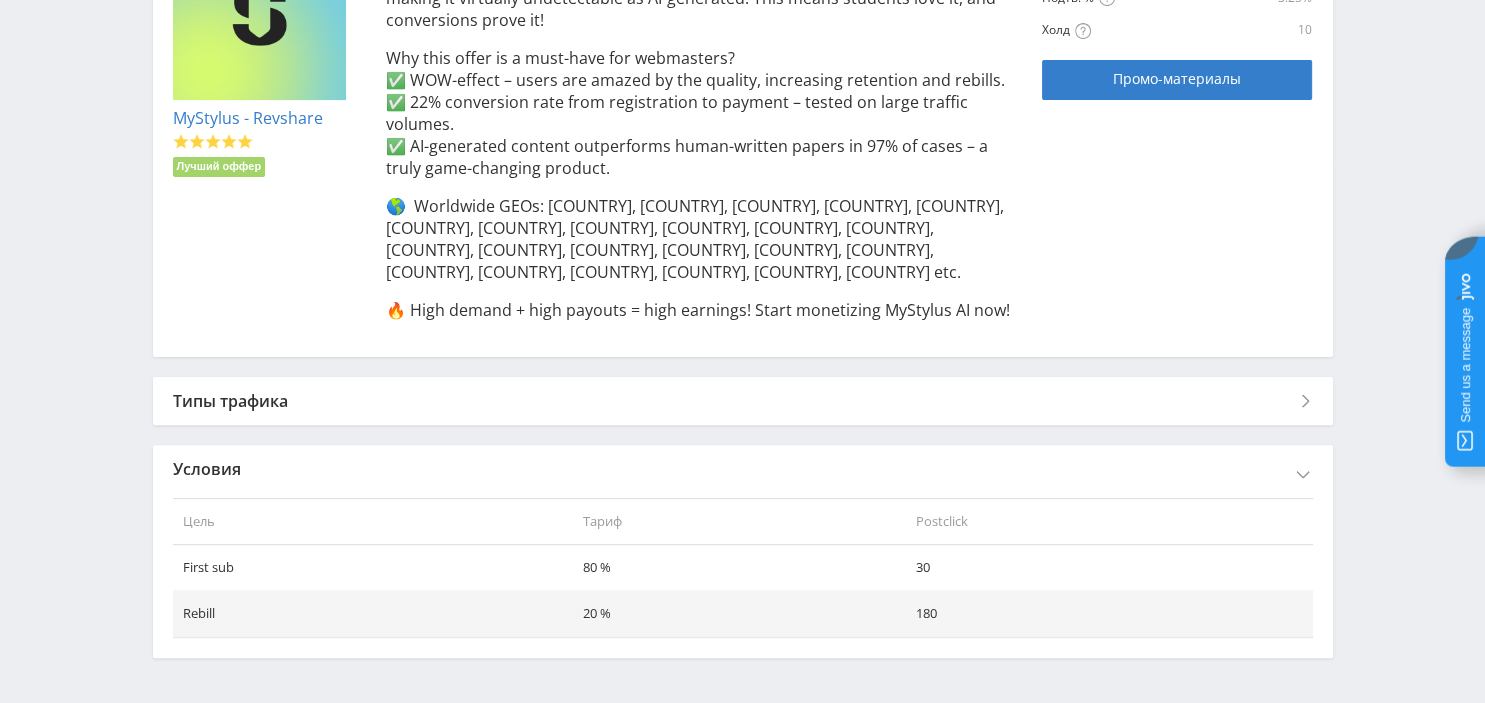 scroll, scrollTop: 615, scrollLeft: 0, axis: vertical 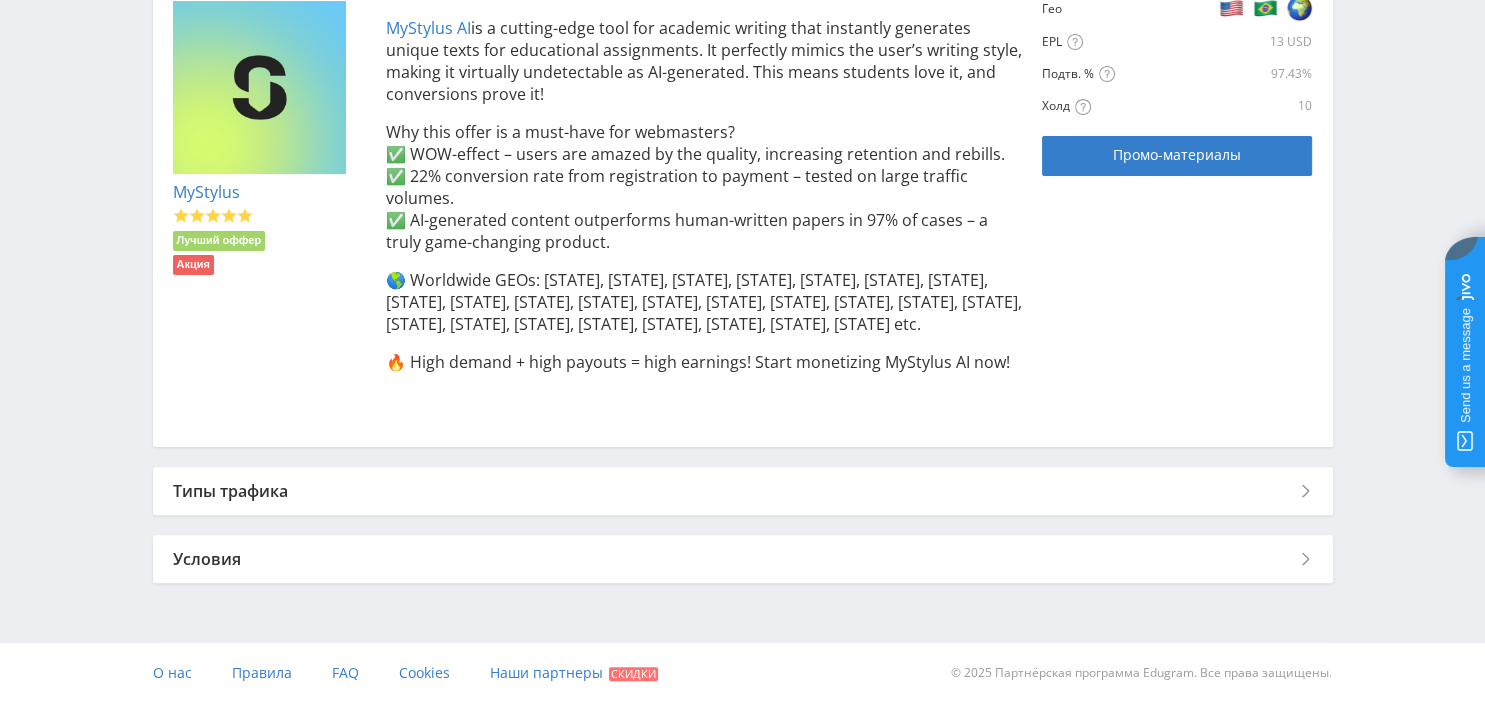 click on "Условия" at bounding box center (743, 559) 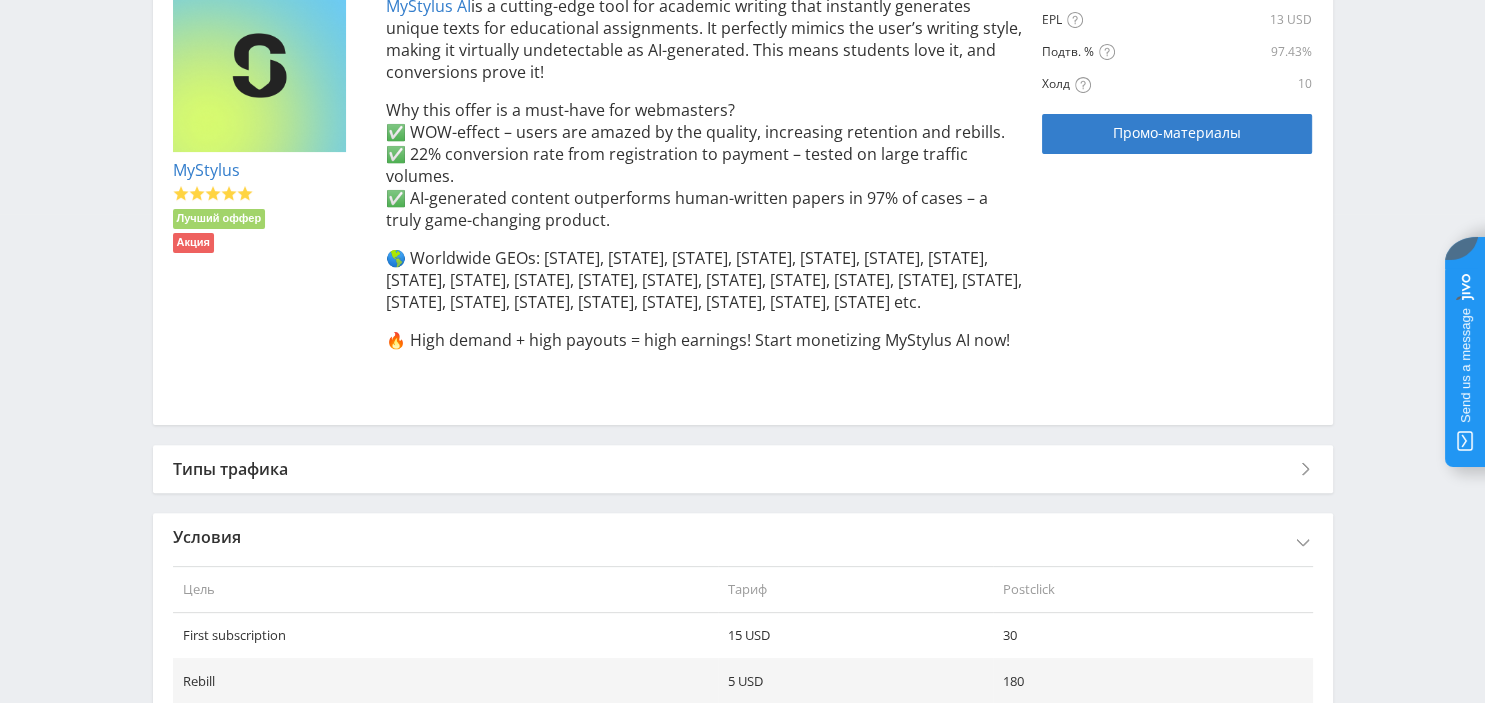 scroll, scrollTop: 652, scrollLeft: 0, axis: vertical 